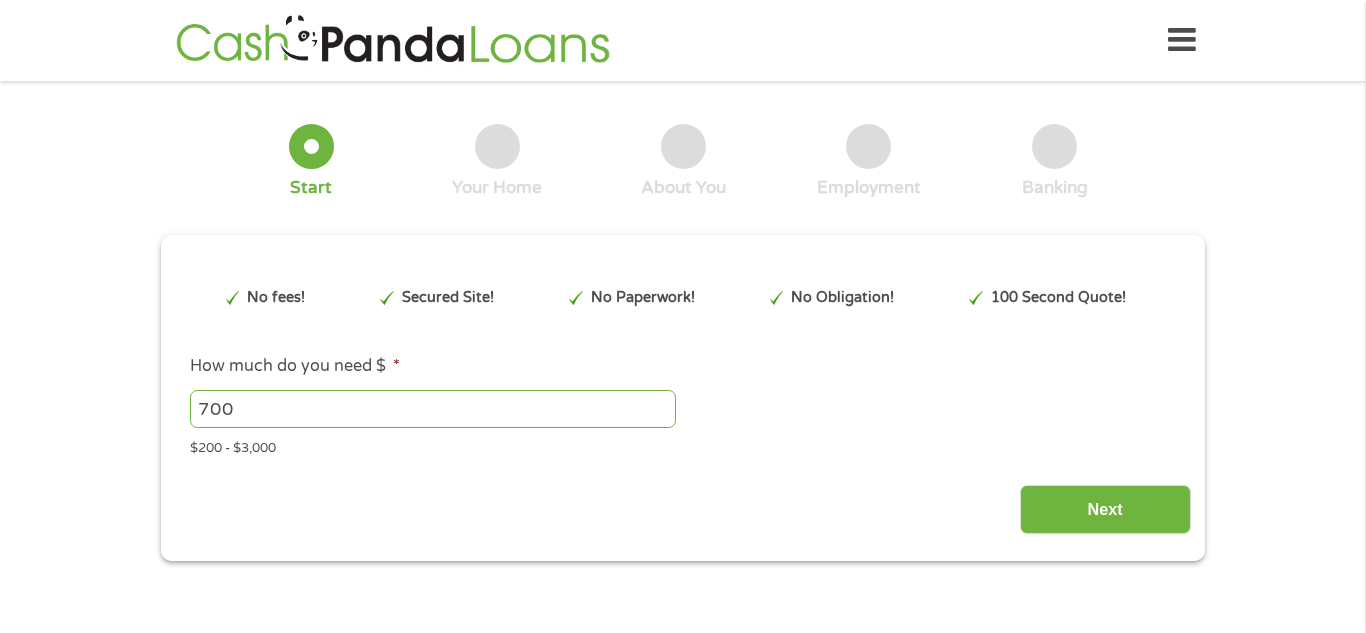 scroll, scrollTop: 0, scrollLeft: 0, axis: both 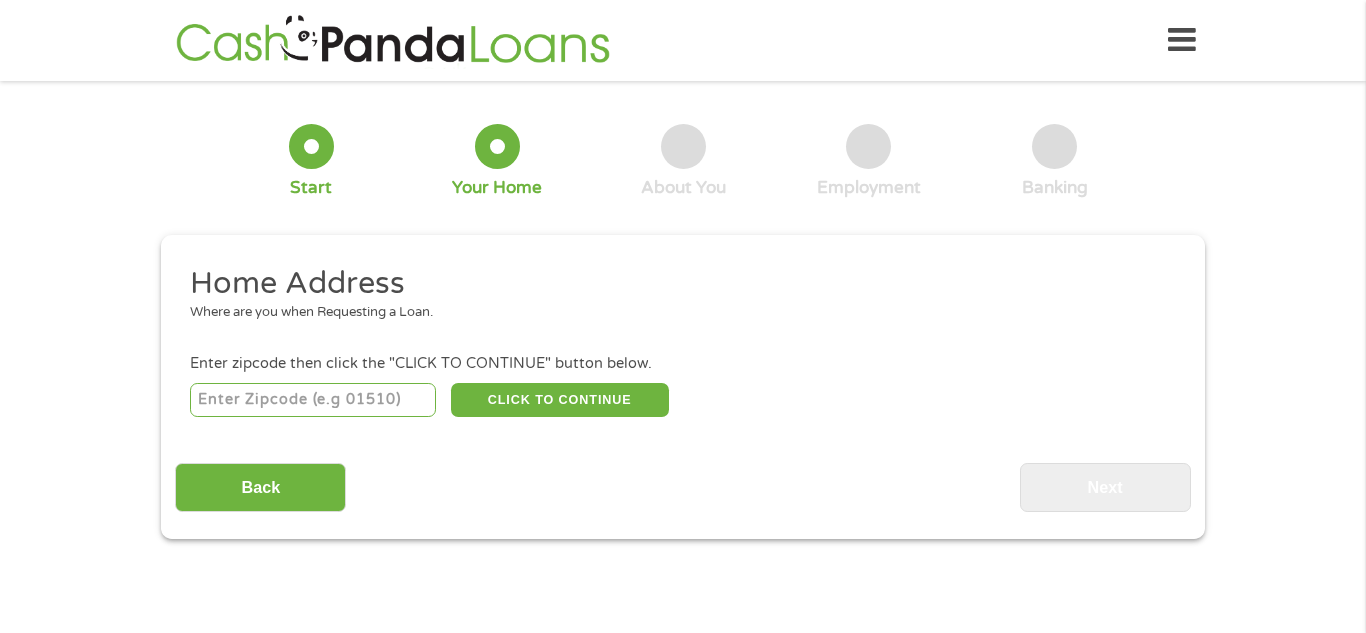 click at bounding box center (313, 400) 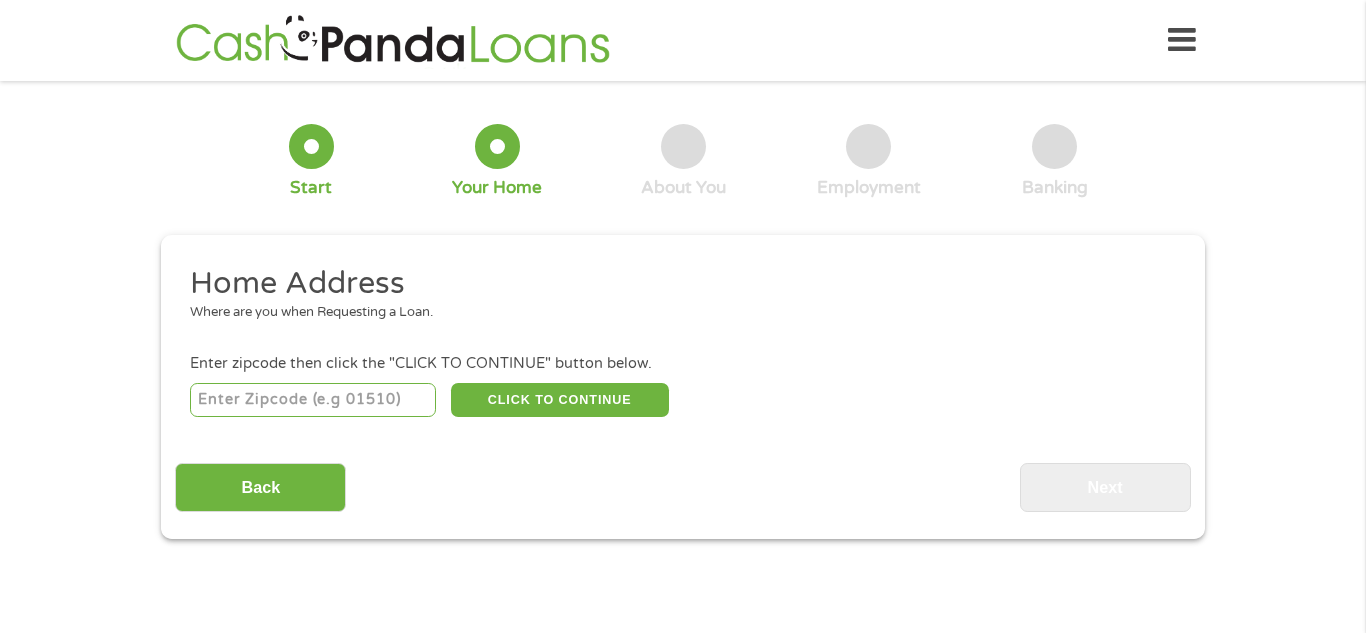 type on "78572" 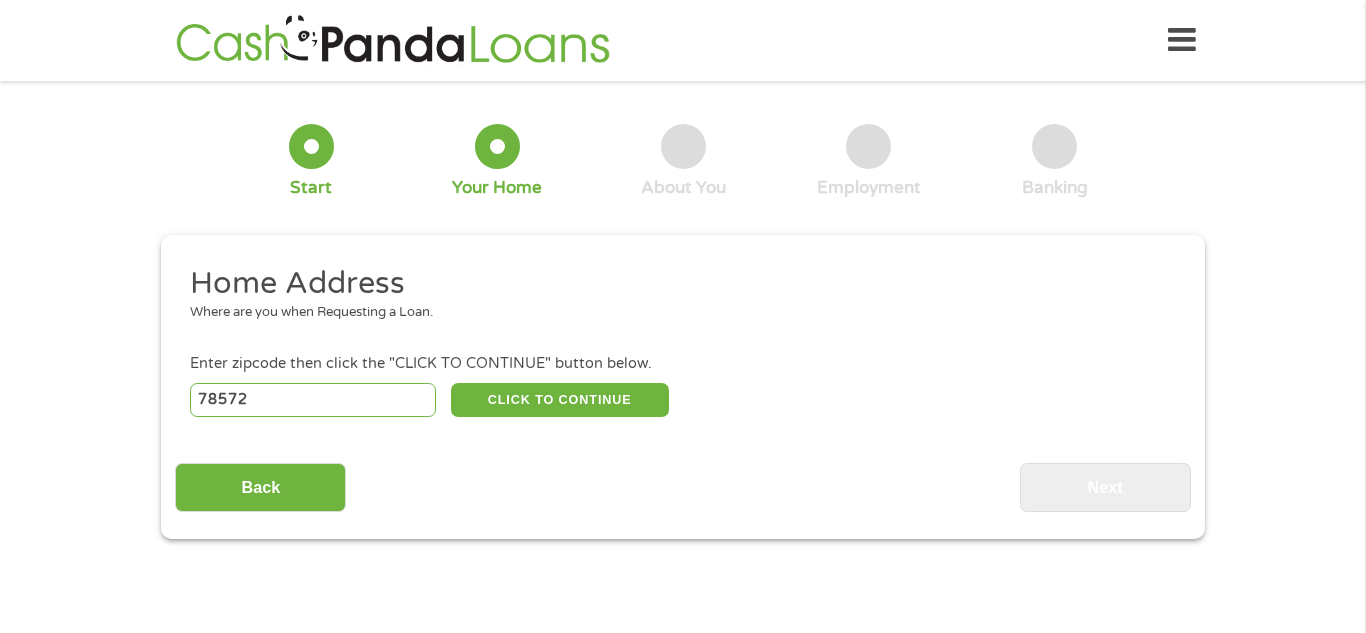select on "Texas" 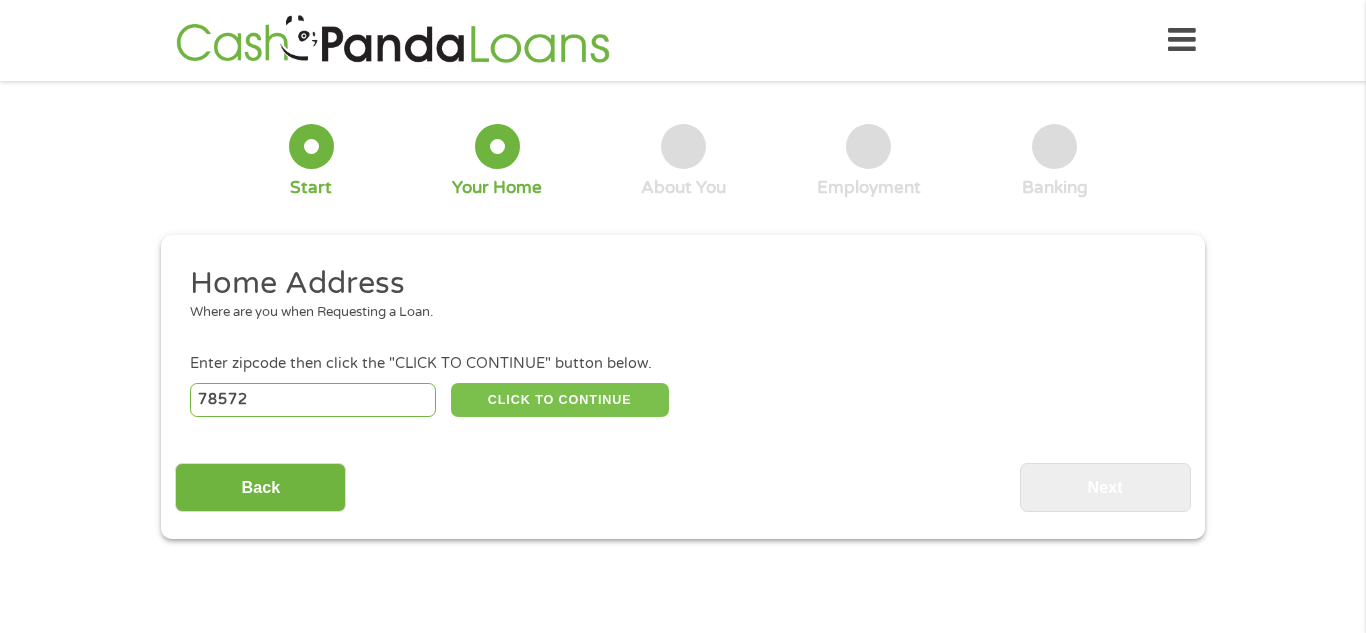 click on "CLICK TO CONTINUE" at bounding box center (560, 400) 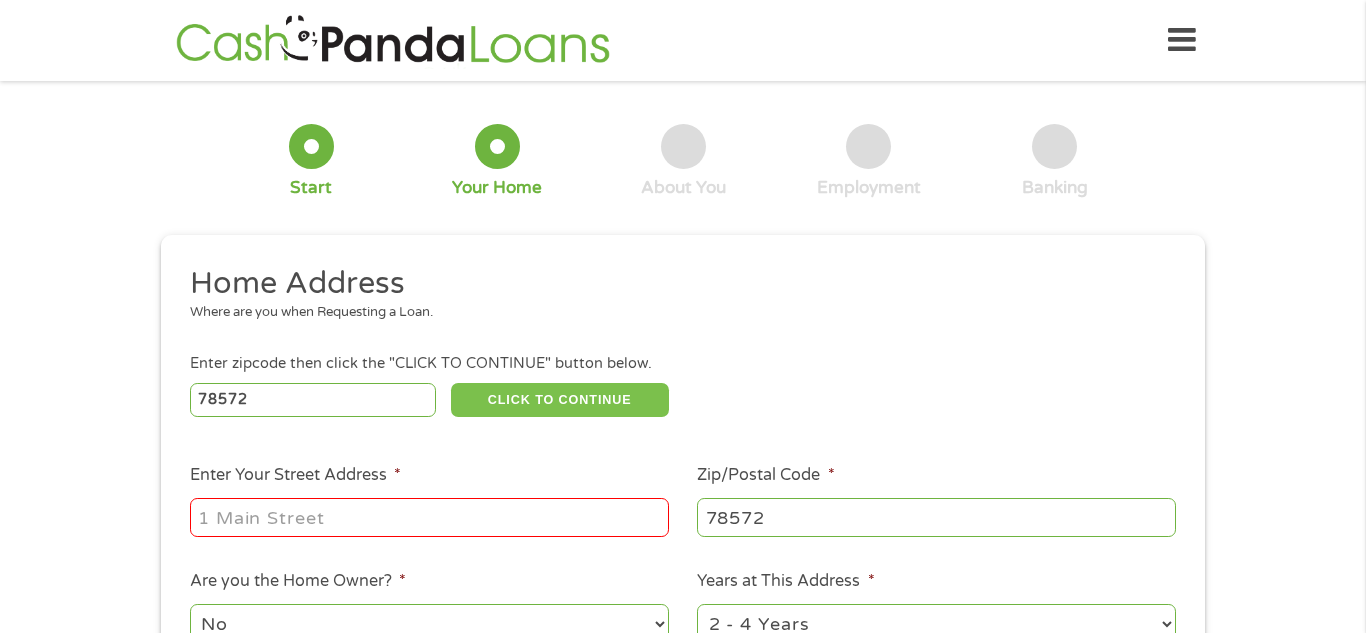 type 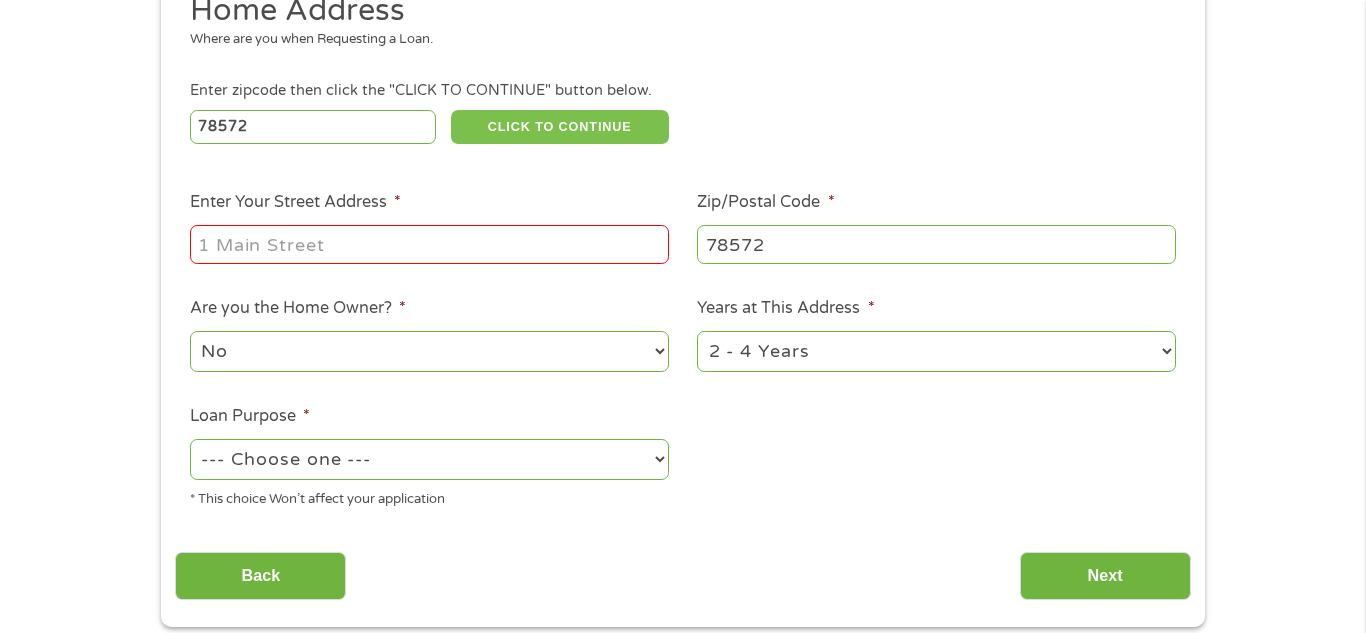 scroll, scrollTop: 240, scrollLeft: 0, axis: vertical 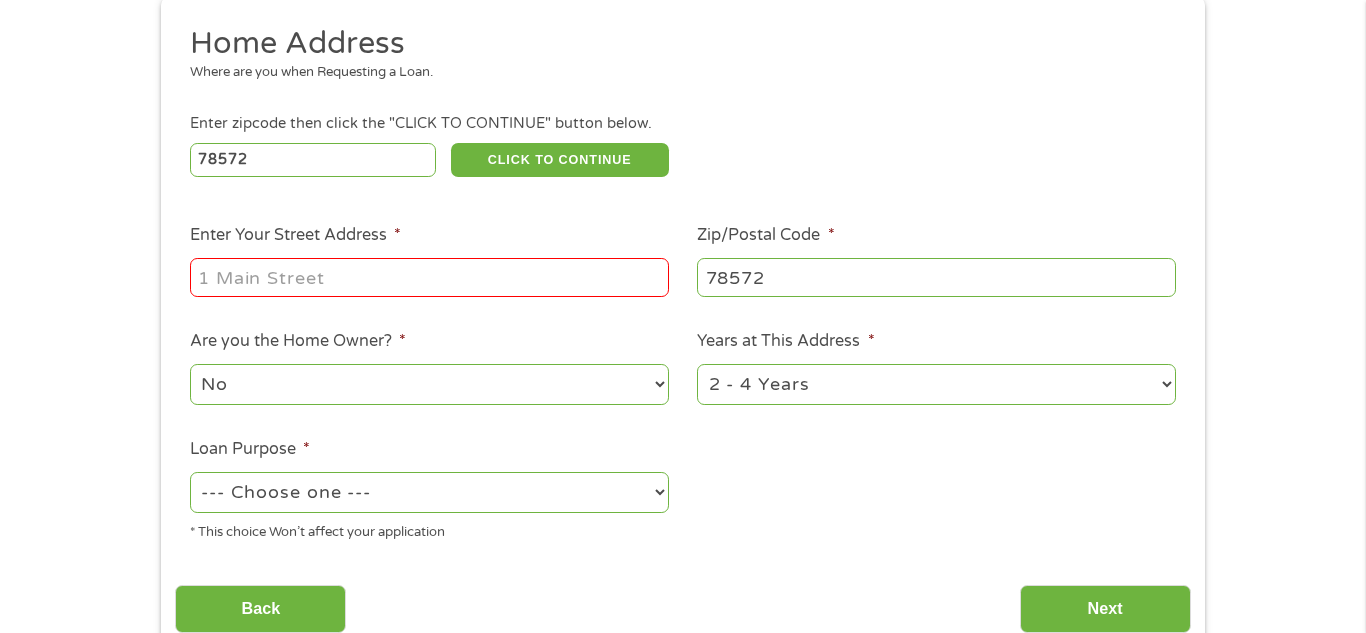 click on "Enter Your Street Address *" at bounding box center [429, 277] 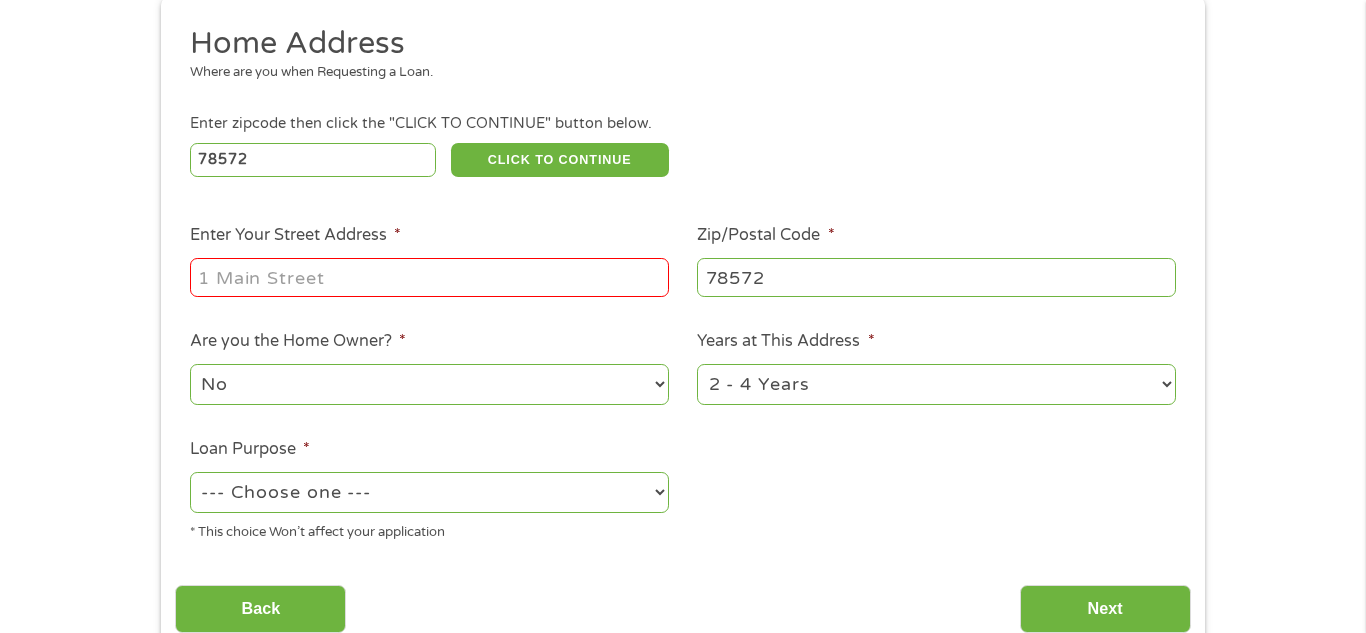 type on "2002 [STREET]" 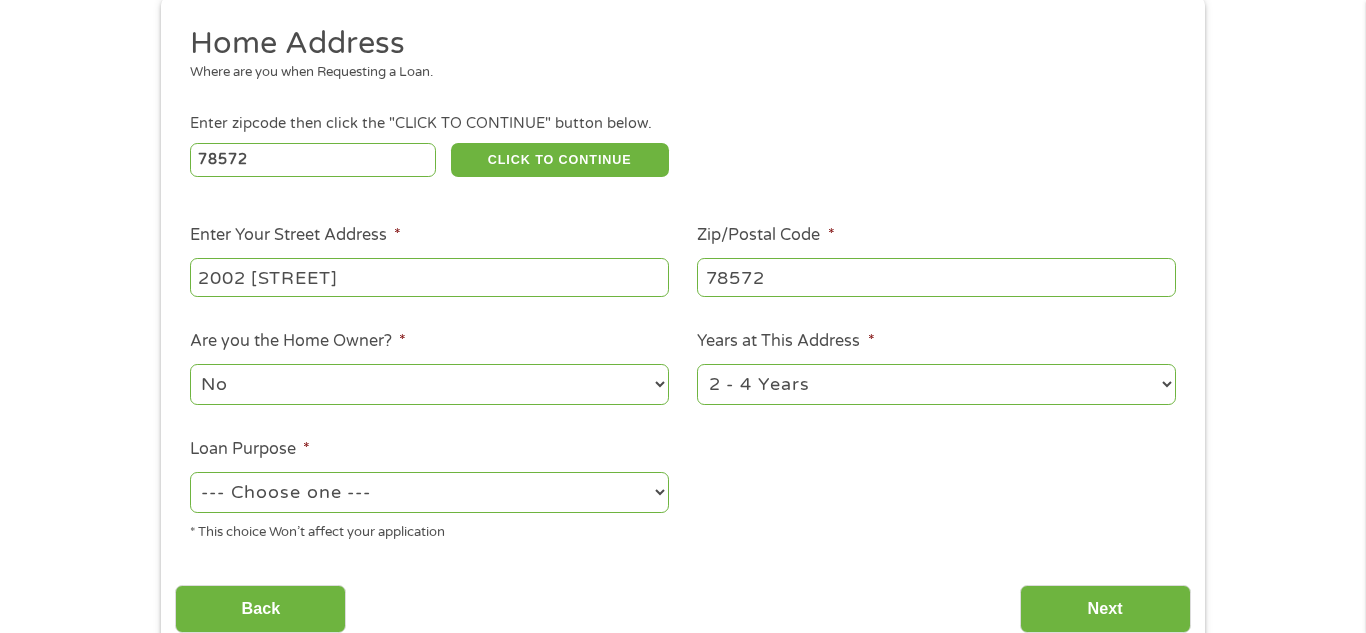 click on "No Yes" at bounding box center [429, 384] 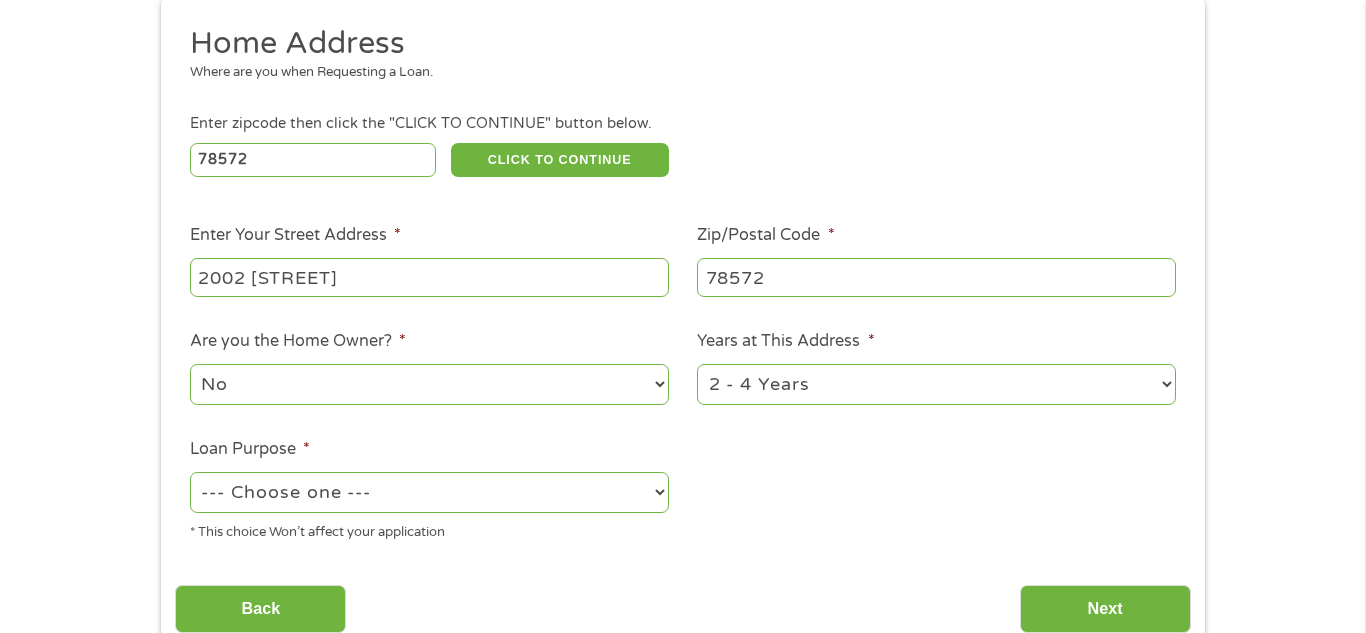 click on "--- Choose one --- Pay Bills Debt Consolidation Home Improvement Major Purchase Car Loan Short Term Cash Medical Expenses Other" at bounding box center [429, 492] 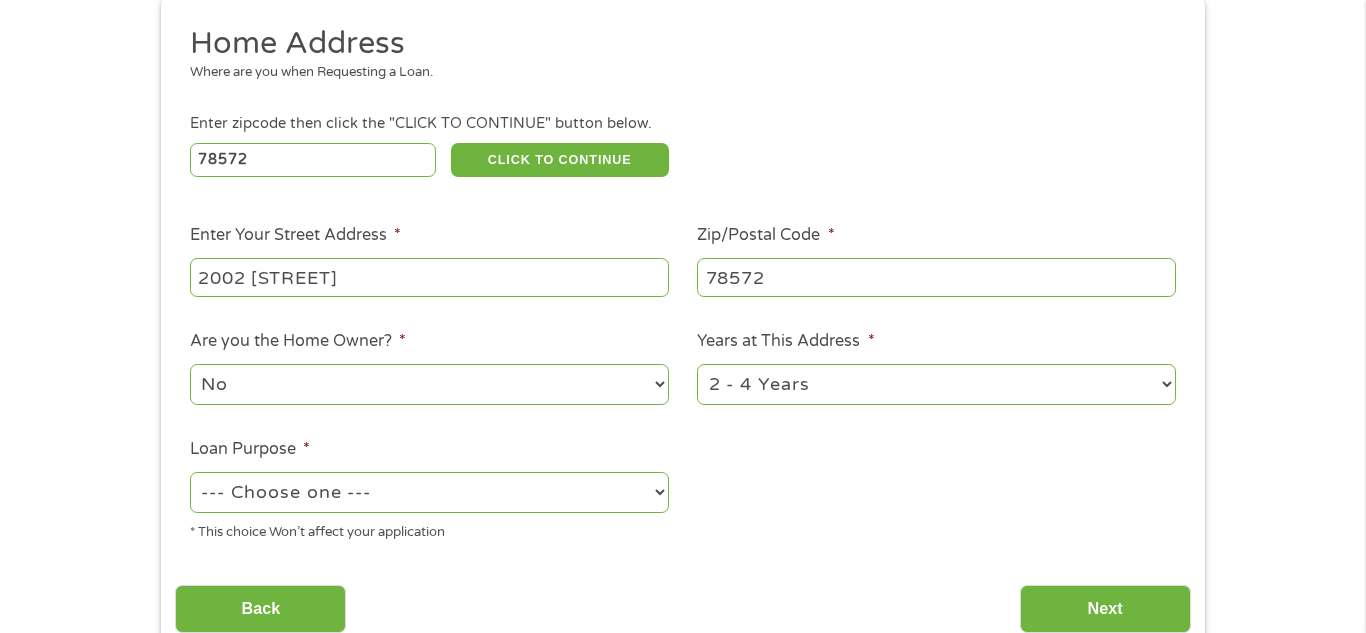 select on "other" 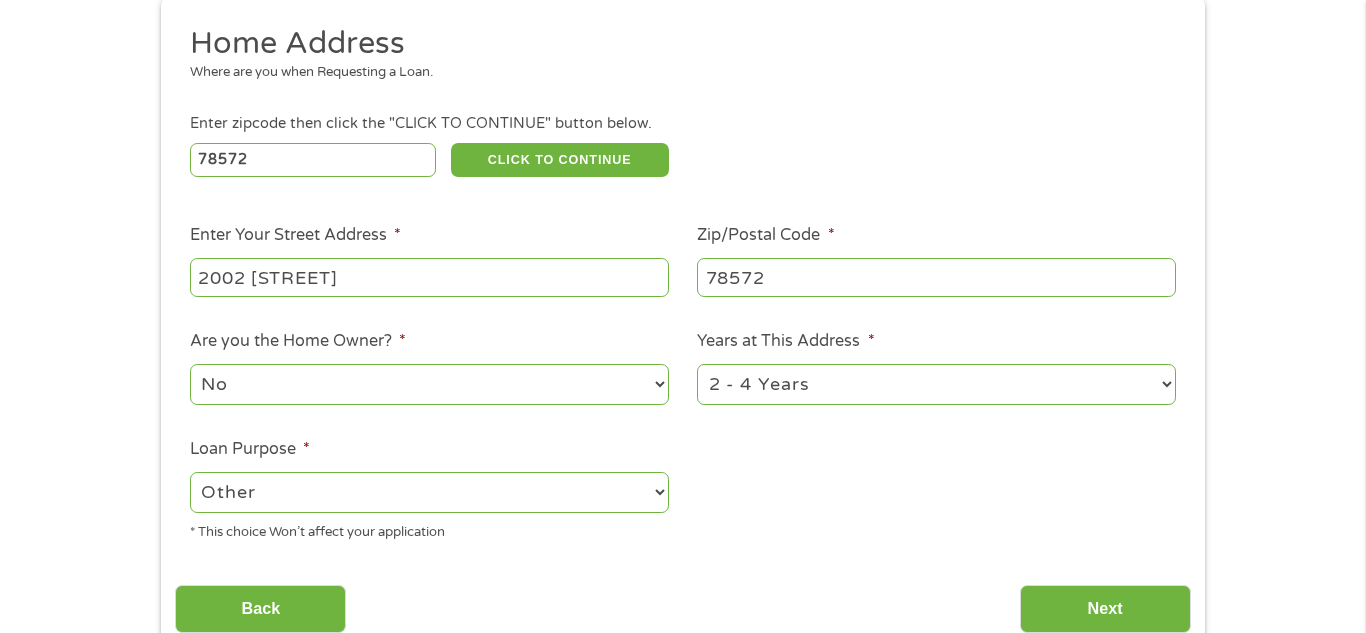 click on "--- Choose one --- Pay Bills Debt Consolidation Home Improvement Major Purchase Car Loan Short Term Cash Medical Expenses Other" at bounding box center [429, 492] 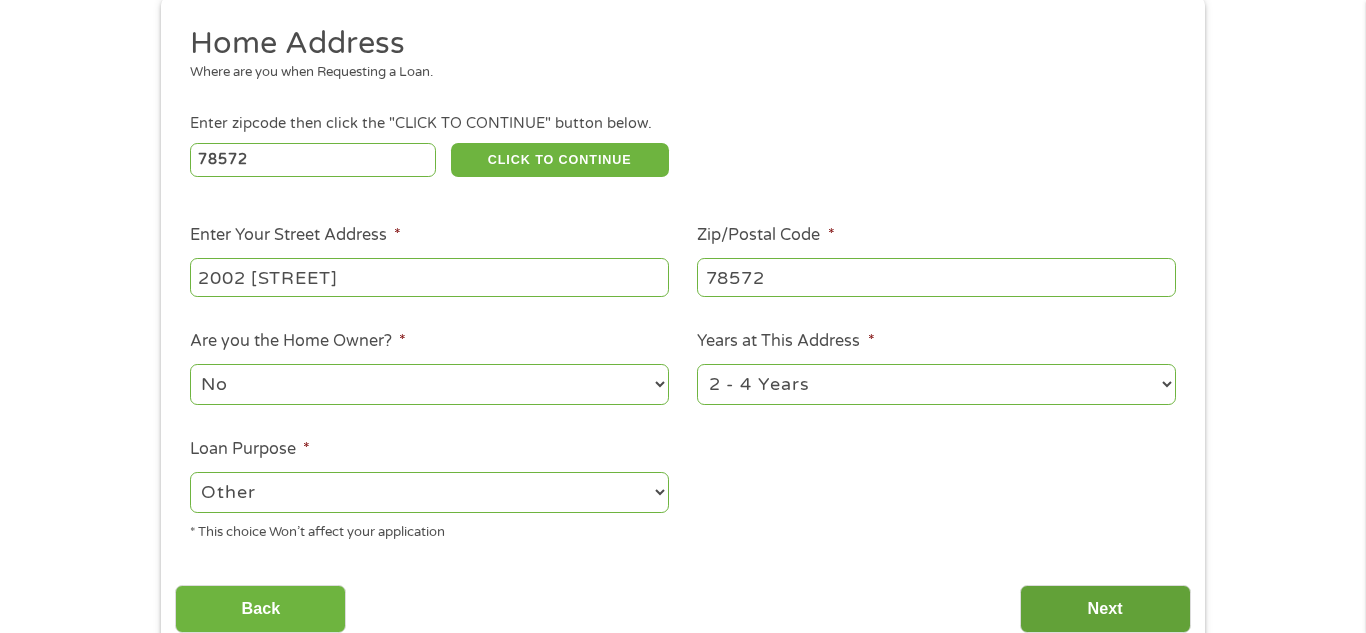 click on "Next" at bounding box center (1105, 609) 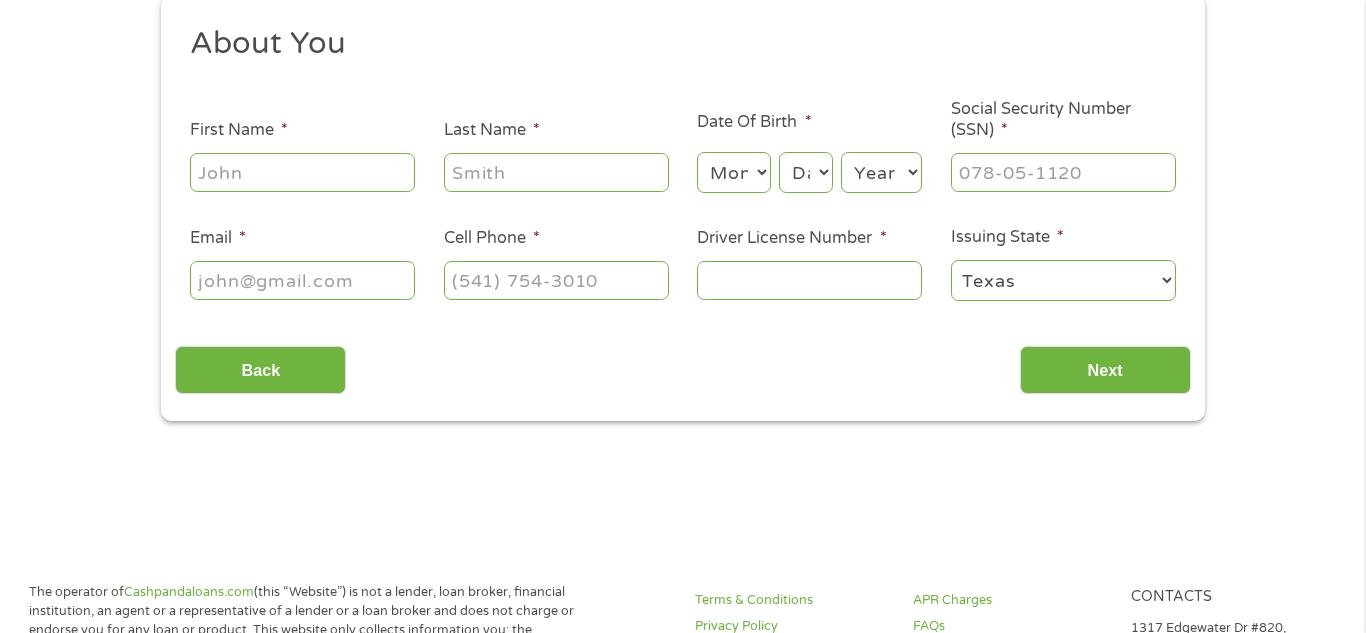 scroll, scrollTop: 8, scrollLeft: 8, axis: both 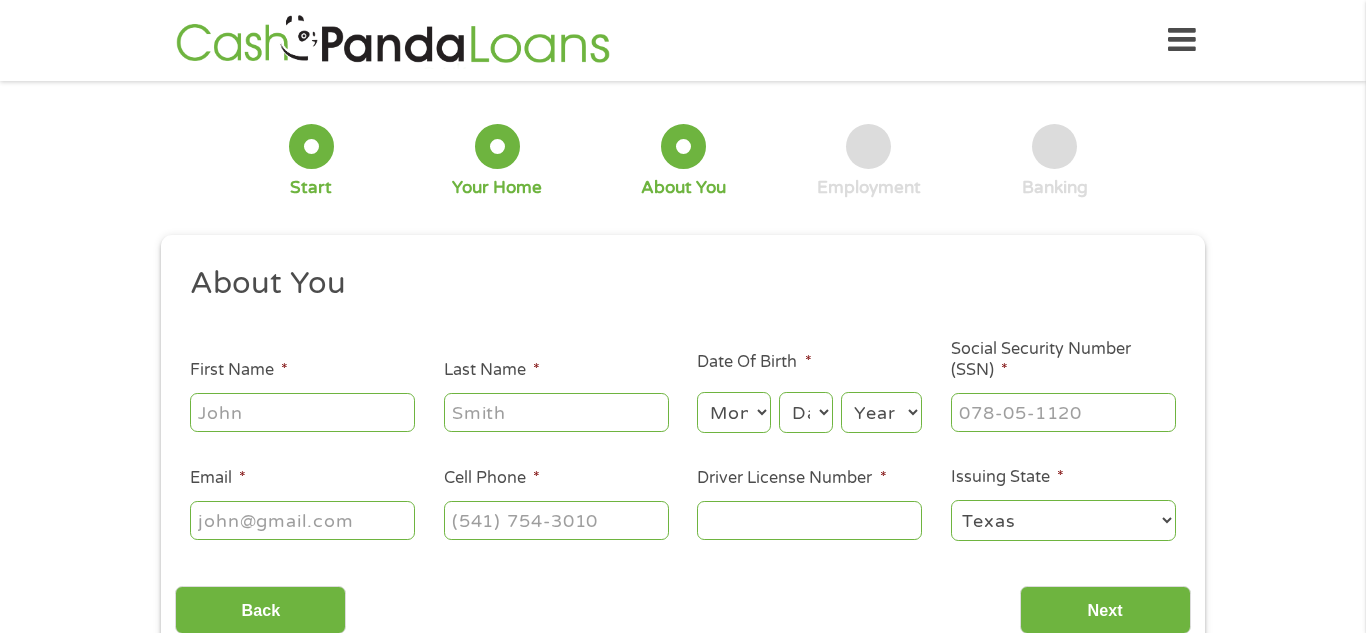 click on "First Name *" at bounding box center [302, 412] 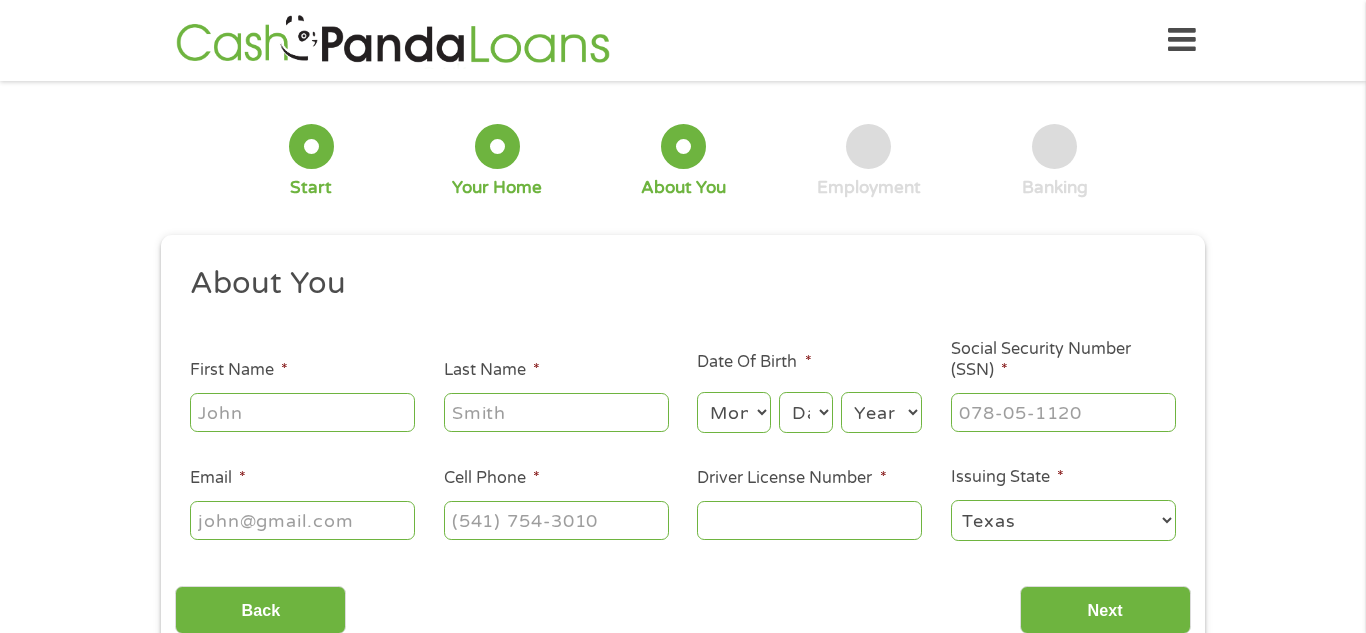 type on "[FIRST]" 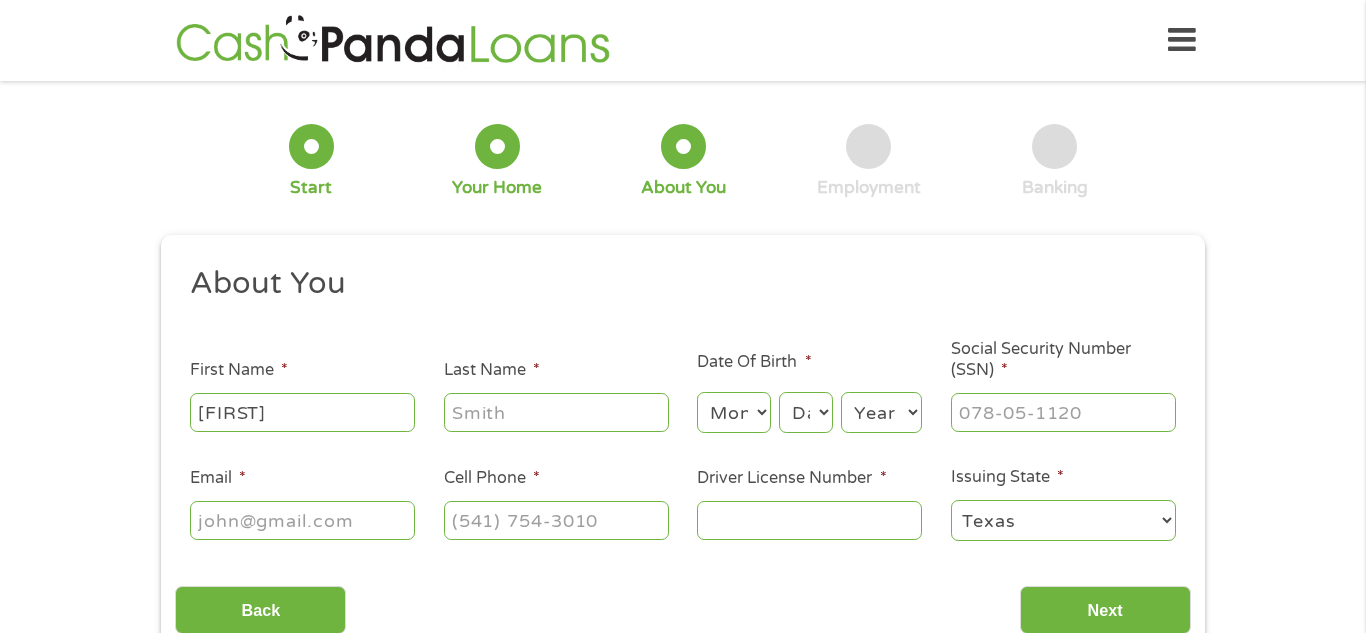 type on "[LAST]" 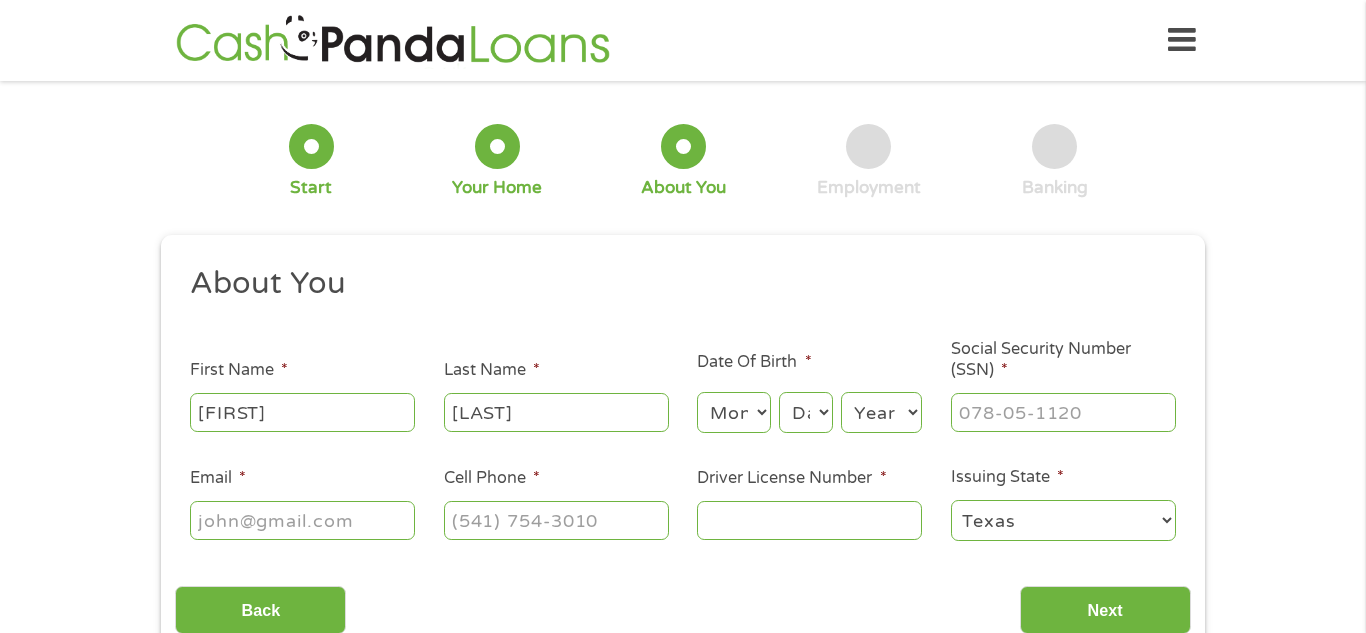 type on "[FIRST][LAST]@[EXAMPLE].com" 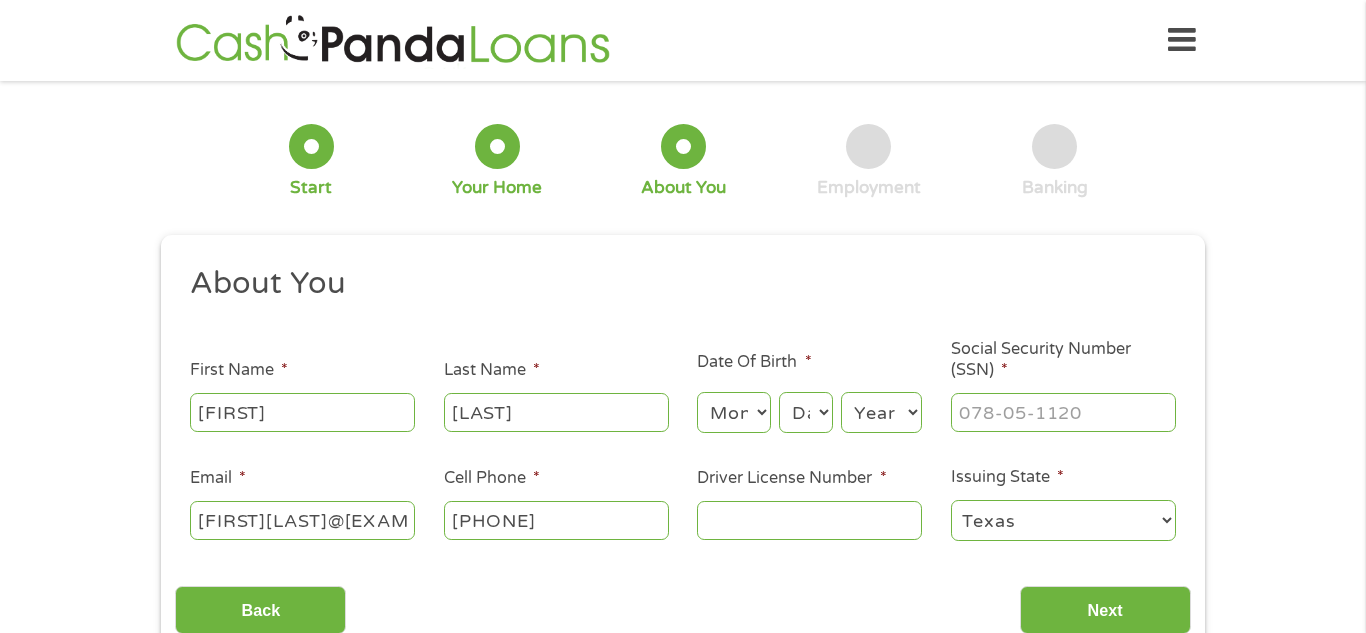 type on "([PHONE]) [PHONE]" 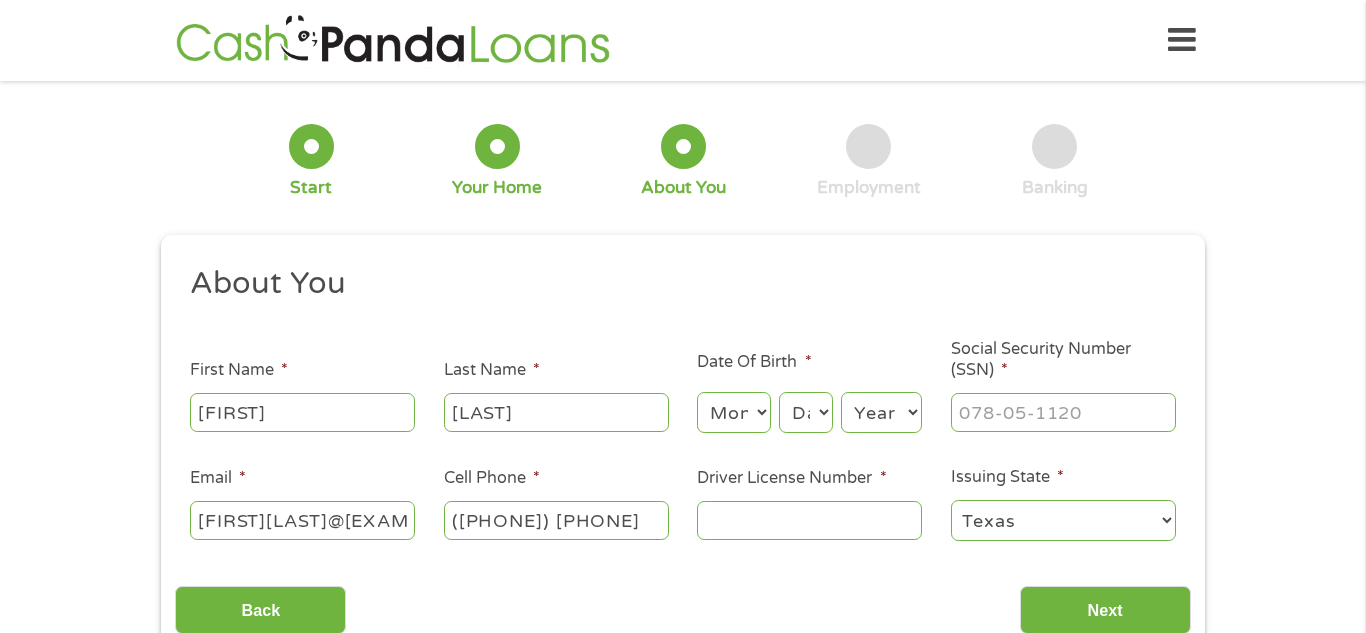 click on "Month 1 2 3 4 5 6 7 8 9 10 11 12" at bounding box center [733, 412] 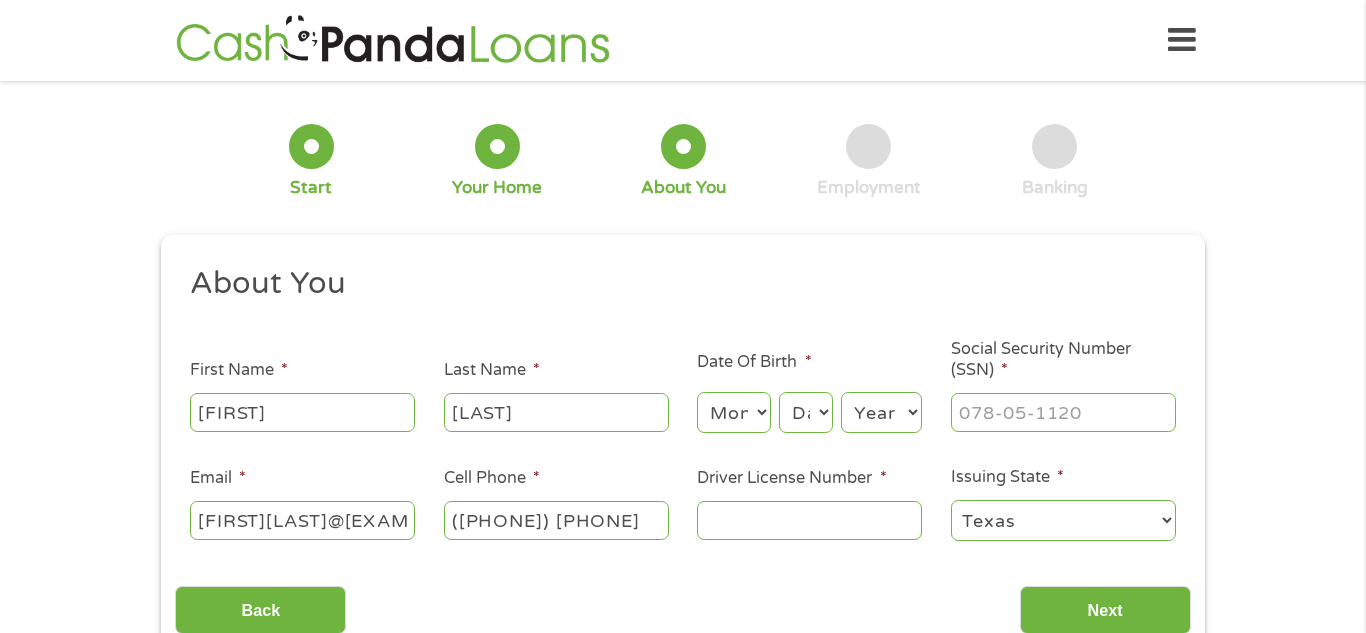 select on "8" 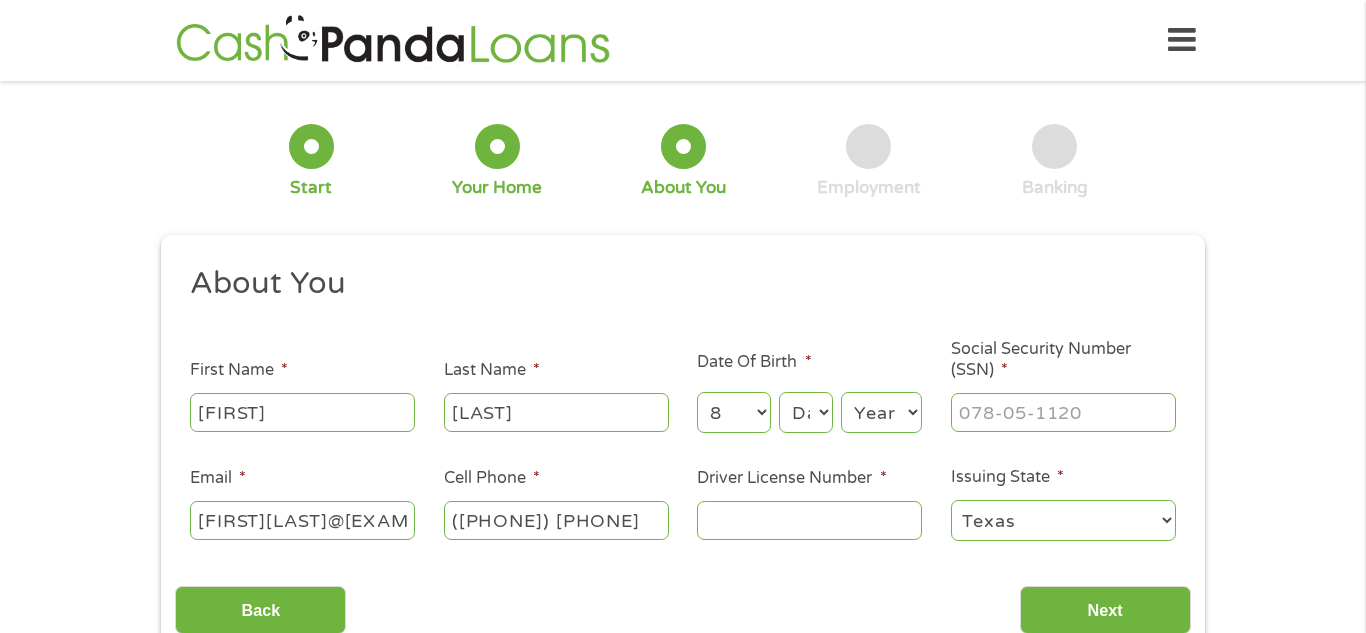 click on "Month 1 2 3 4 5 6 7 8 9 10 11 12" at bounding box center (733, 412) 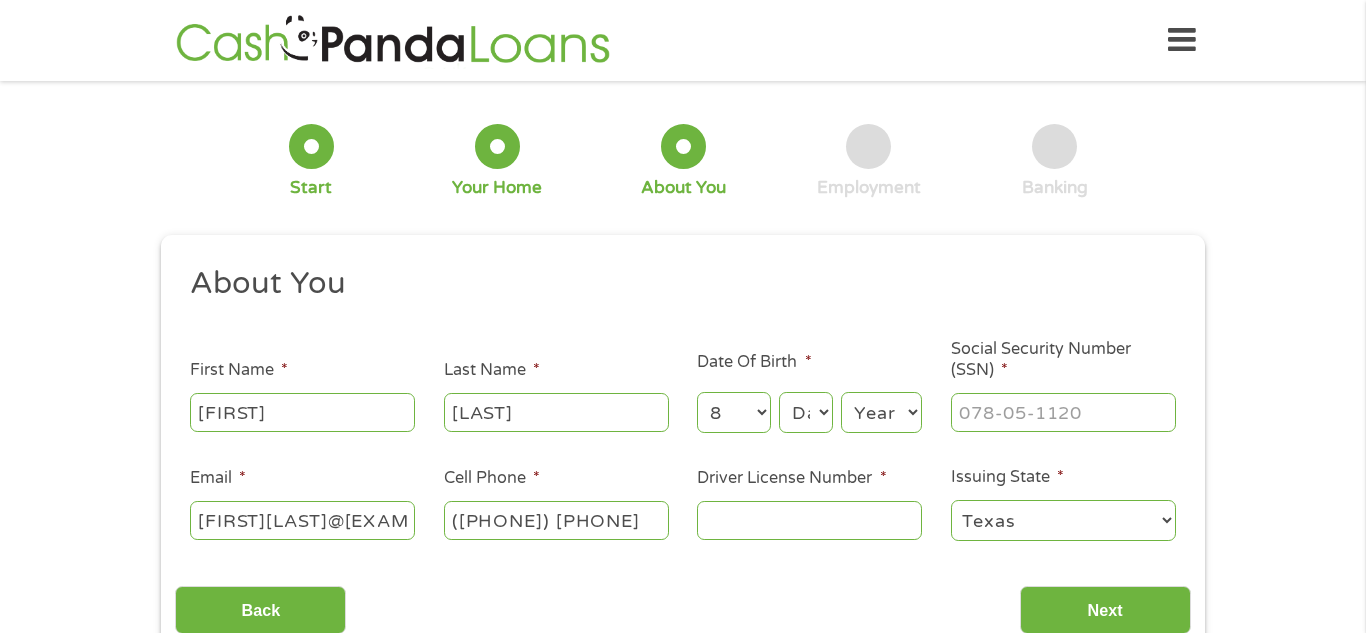 select on "19" 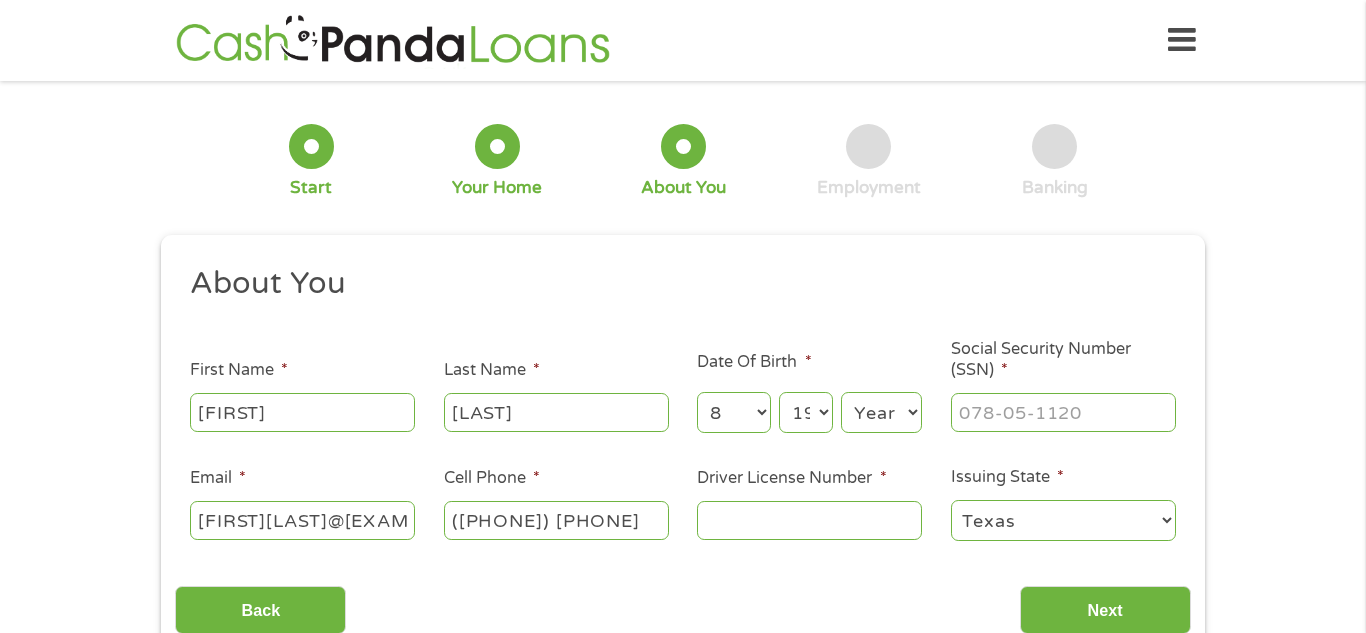 click on "Day 1 2 3 4 5 6 7 8 9 10 11 12 13 14 15 16 17 18 19 20 21 22 23 24 25 26 27 28 29 30 31" at bounding box center (806, 412) 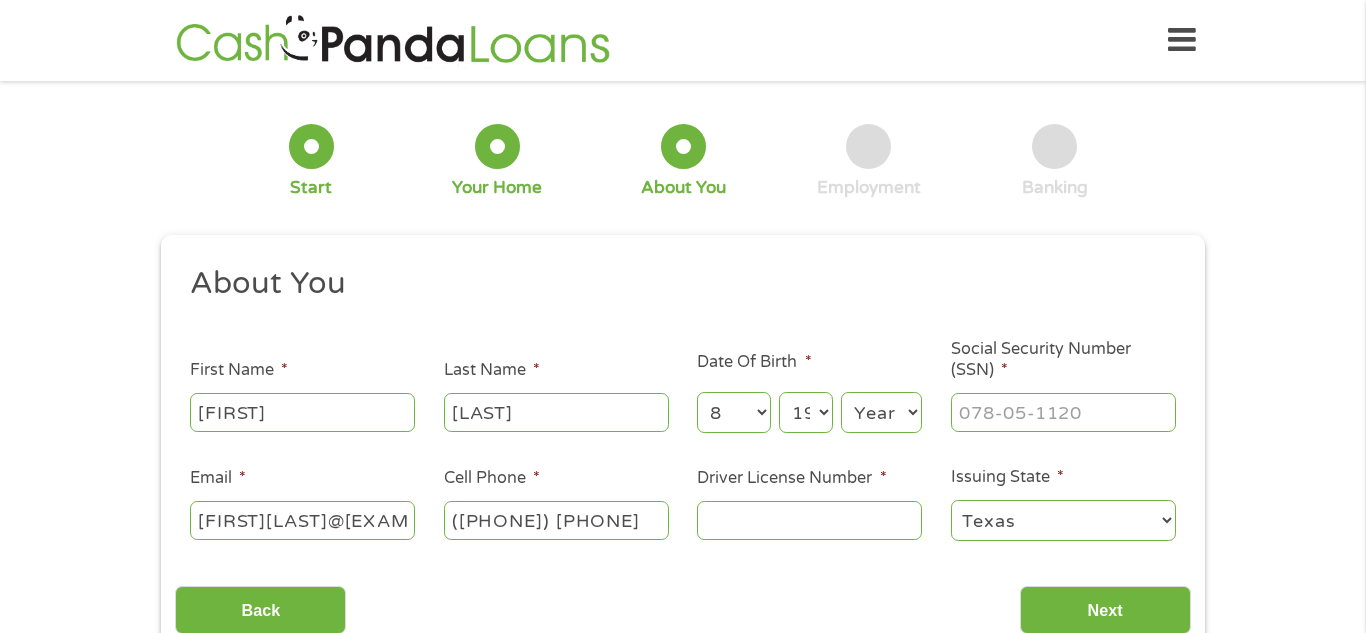click on "Year 2007 2006 2005 2004 2003 2002 2001 2000 1999 1998 1997 1996 1995 1994 1993 1992 1991 1990 1989 1988 1987 1986 1985 1984 1983 1982 1981 1980 1979 1978 1977 1976 1975 1974 1973 1972 1971 1970 1969 1968 1967 1966 1965 1964 1963 1962 1961 1960 1959 1958 1957 1956 1955 1954 1953 1952 1951 1950 1949 1948 1947 1946 1945 1944 1943 1942 1941 1940 1939 1938 1937 1936 1935 1934 1933 1932 1931 1930 1929 1928 1927 1926 1925 1924 1923 1922 1921 1920" at bounding box center (881, 412) 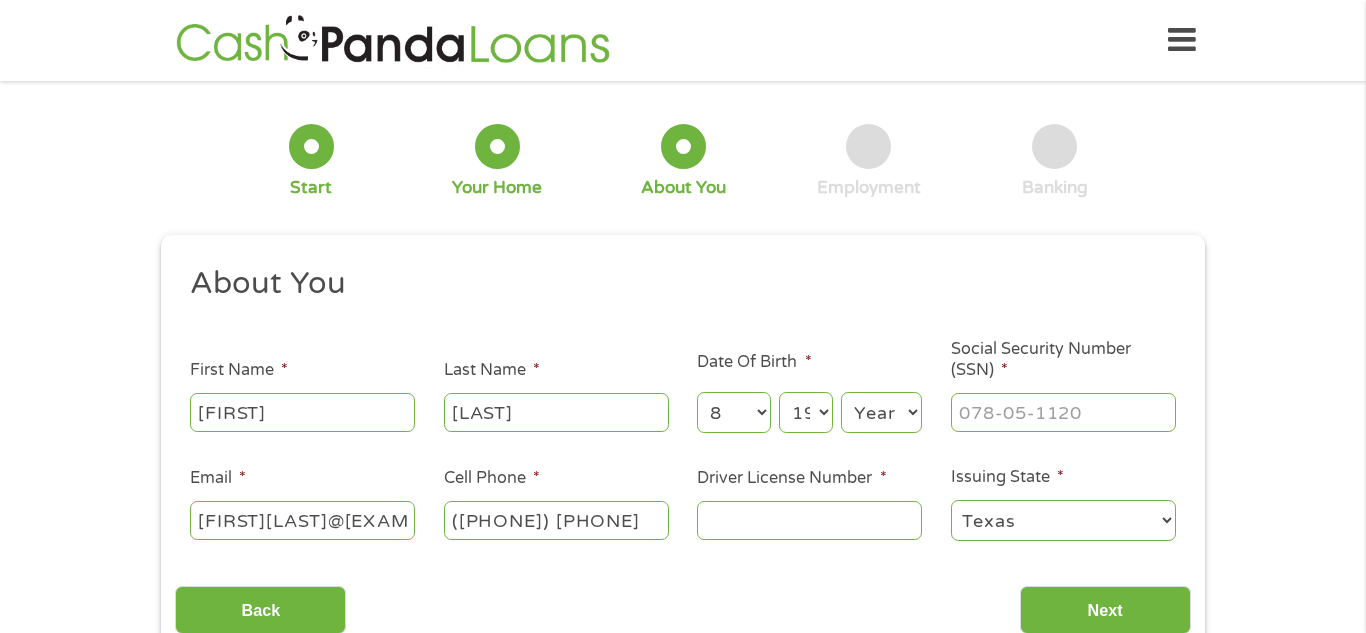 select on "1992" 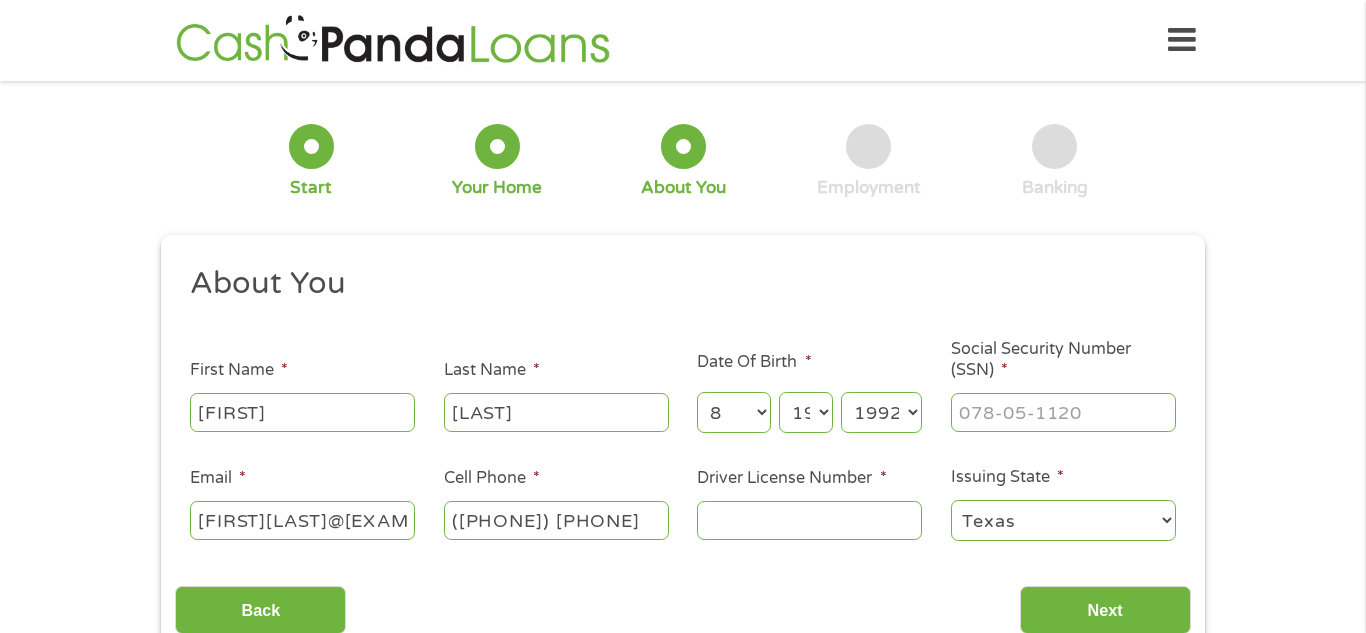 click on "Year 2007 2006 2005 2004 2003 2002 2001 2000 1999 1998 1997 1996 1995 1994 1993 1992 1991 1990 1989 1988 1987 1986 1985 1984 1983 1982 1981 1980 1979 1978 1977 1976 1975 1974 1973 1972 1971 1970 1969 1968 1967 1966 1965 1964 1963 1962 1961 1960 1959 1958 1957 1956 1955 1954 1953 1952 1951 1950 1949 1948 1947 1946 1945 1944 1943 1942 1941 1940 1939 1938 1937 1936 1935 1934 1933 1932 1931 1930 1929 1928 1927 1926 1925 1924 1923 1922 1921 1920" at bounding box center [881, 412] 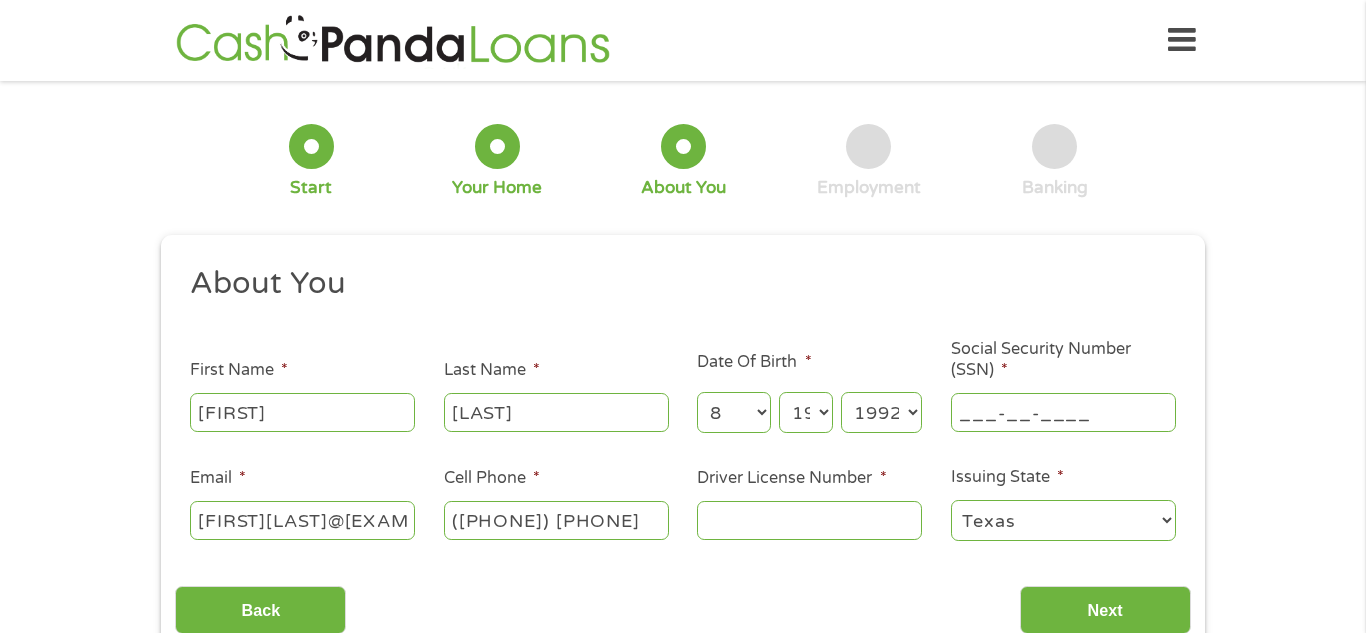 click on "___-__-____" at bounding box center (1063, 412) 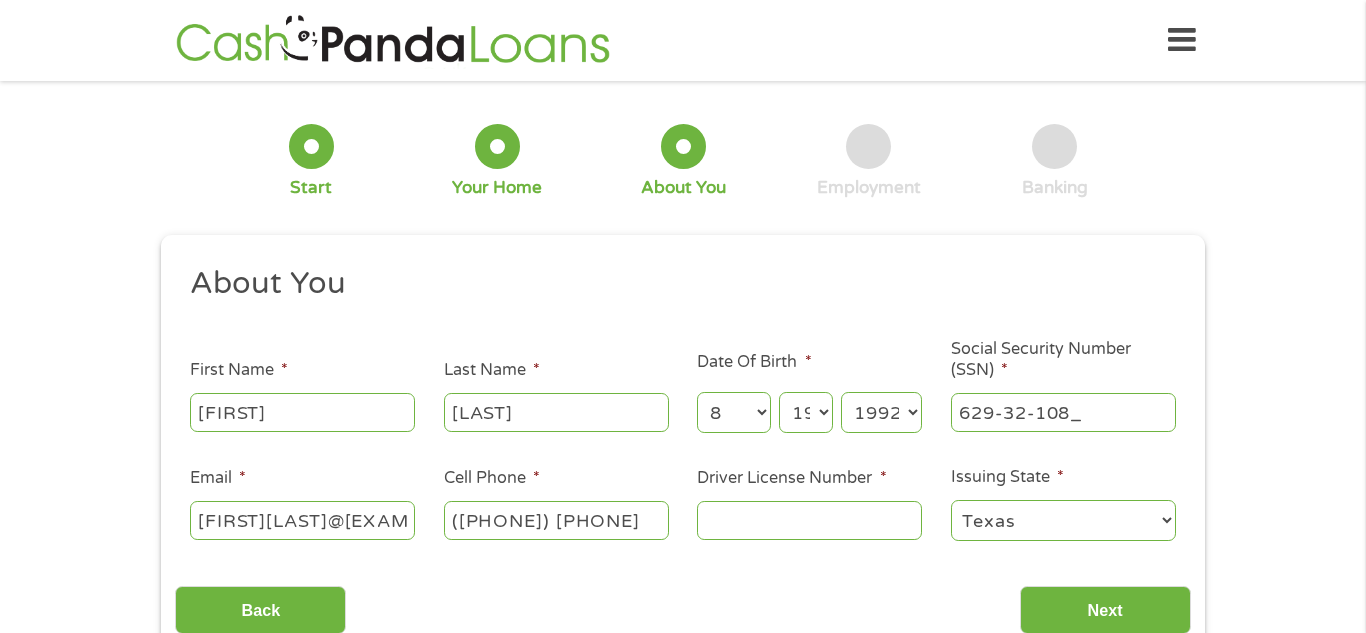 type on "629-32-1080" 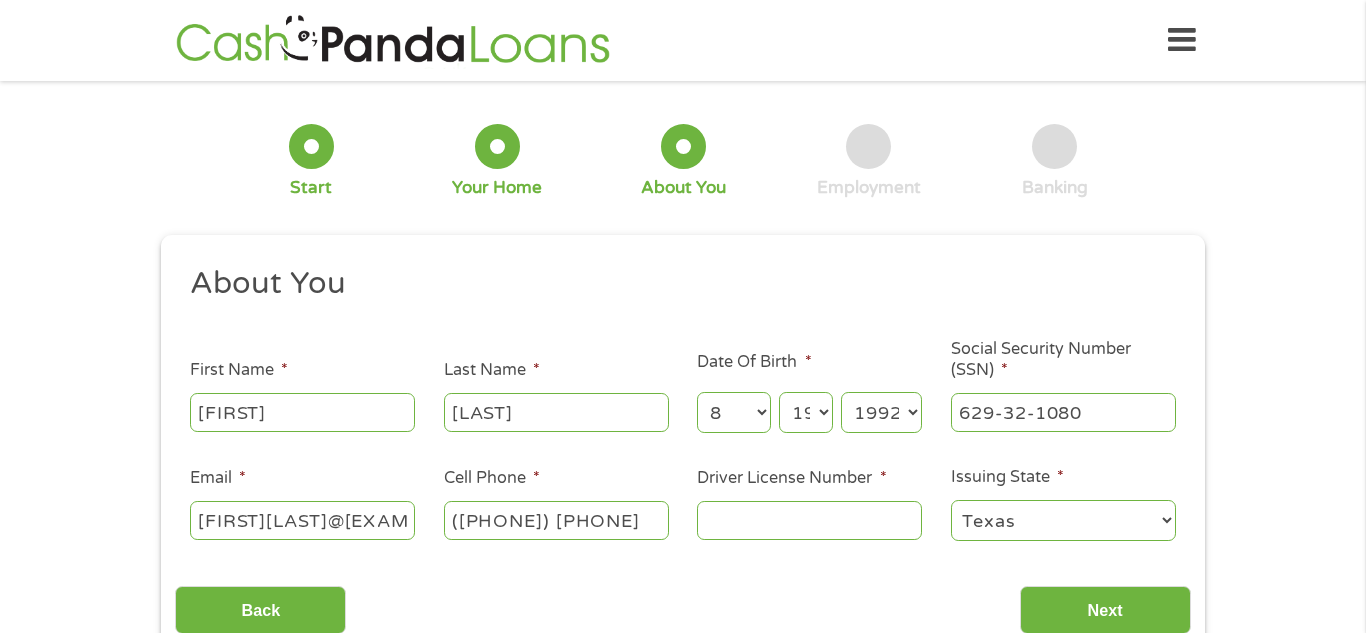 click on "Driver License Number *" at bounding box center [809, 520] 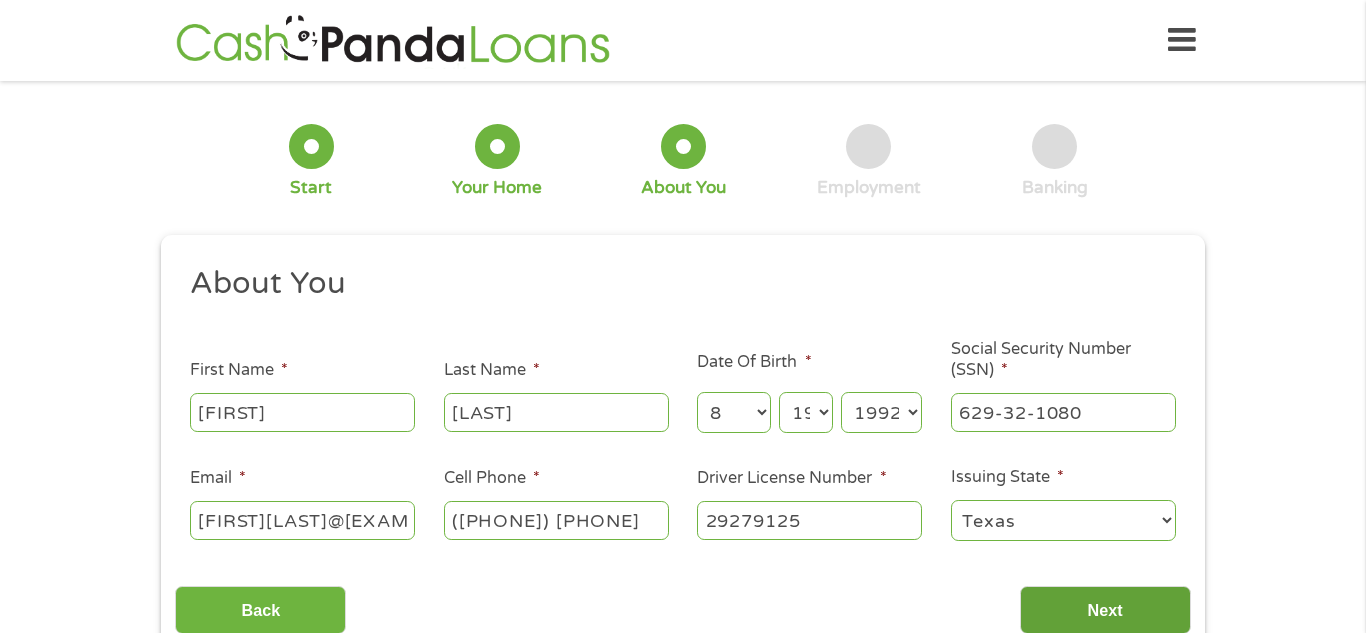 type on "29279125" 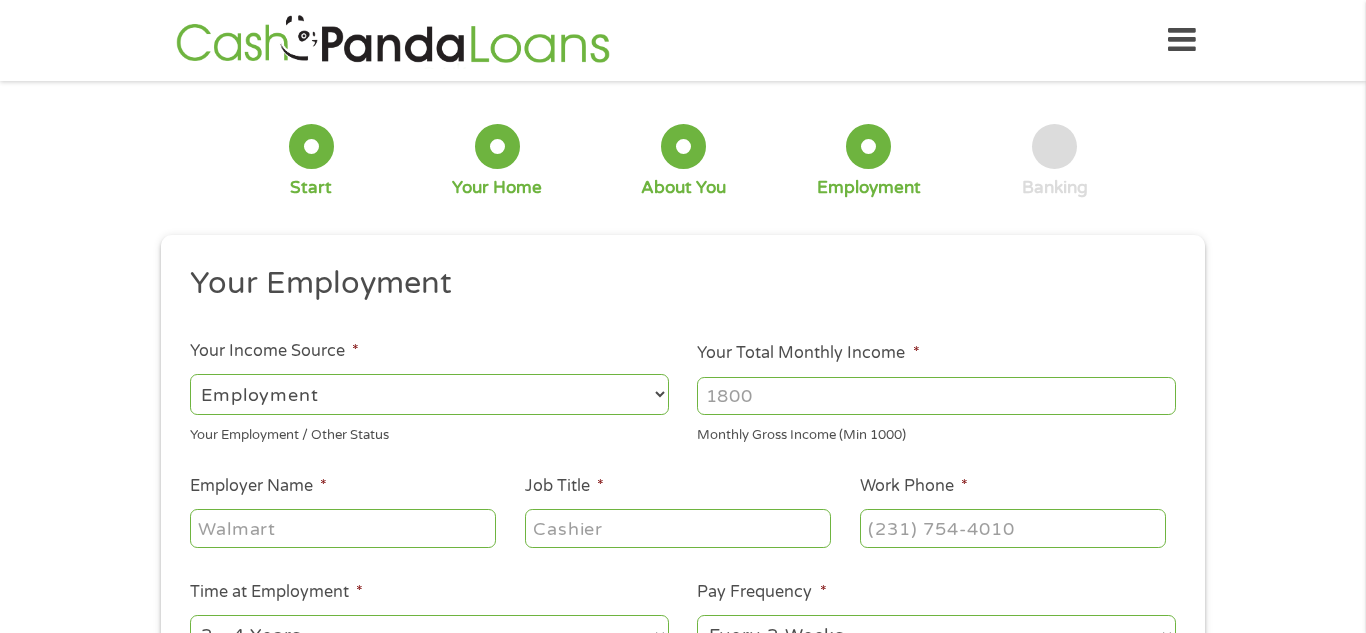 scroll, scrollTop: 8, scrollLeft: 8, axis: both 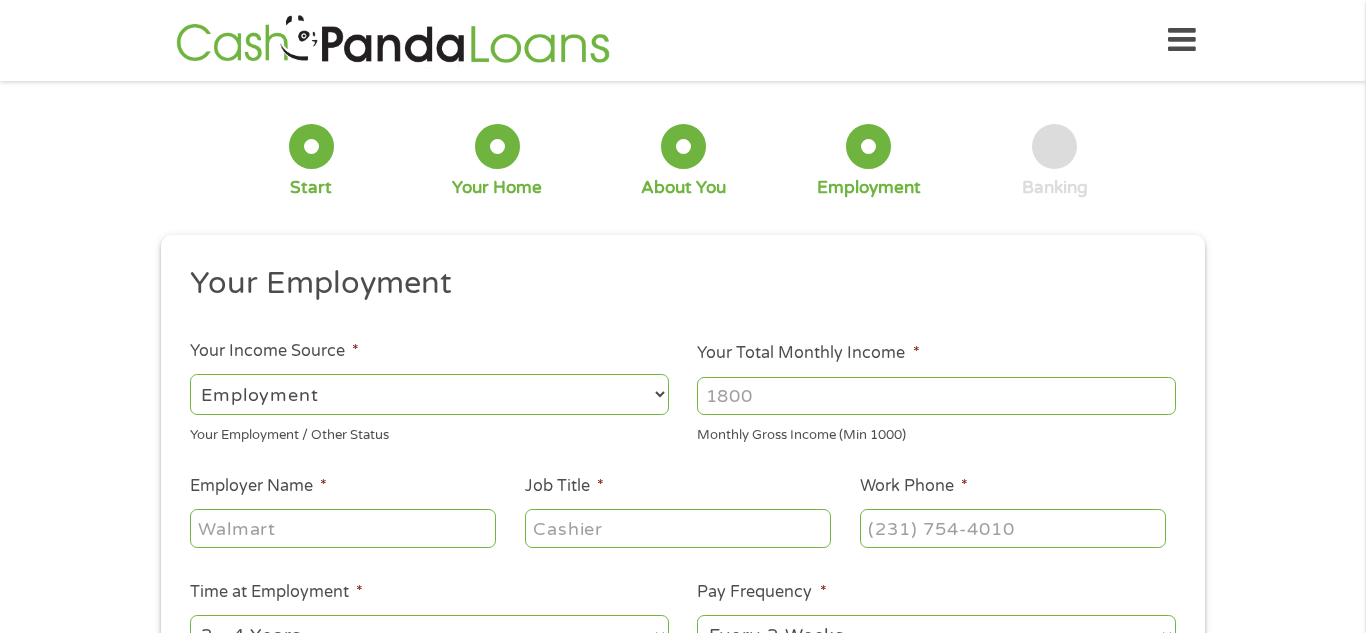 click on "Your Total Monthly Income *" at bounding box center [936, 396] 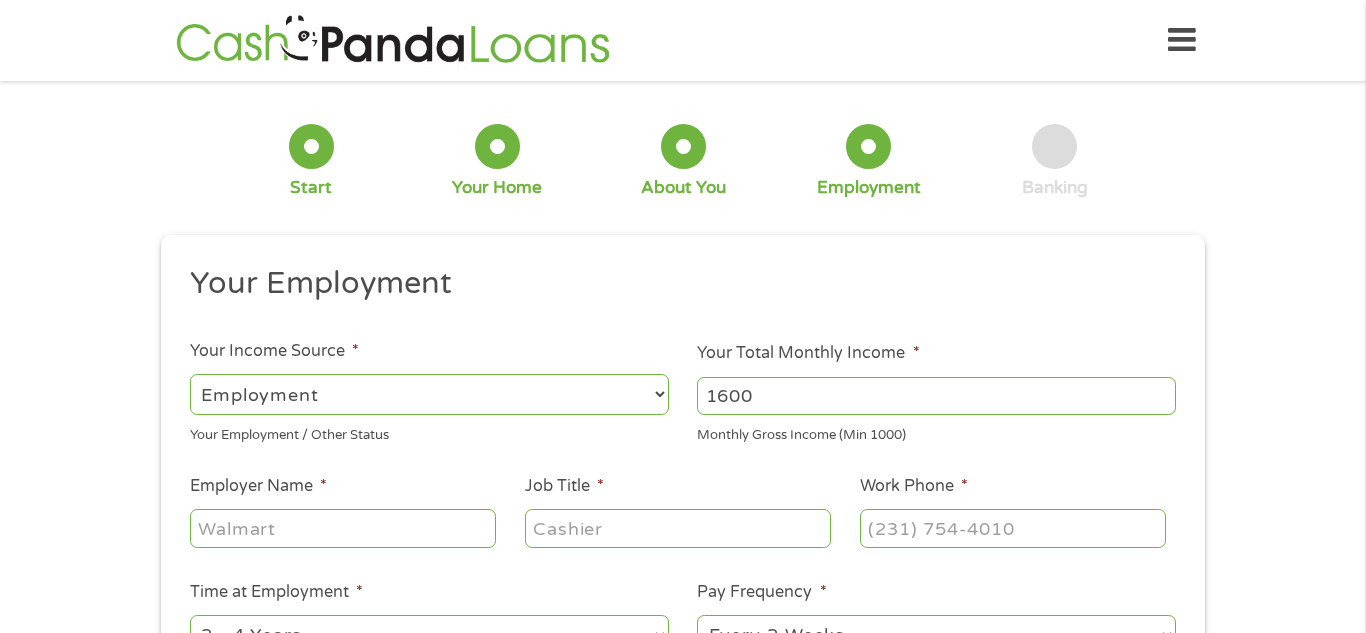 type on "1600" 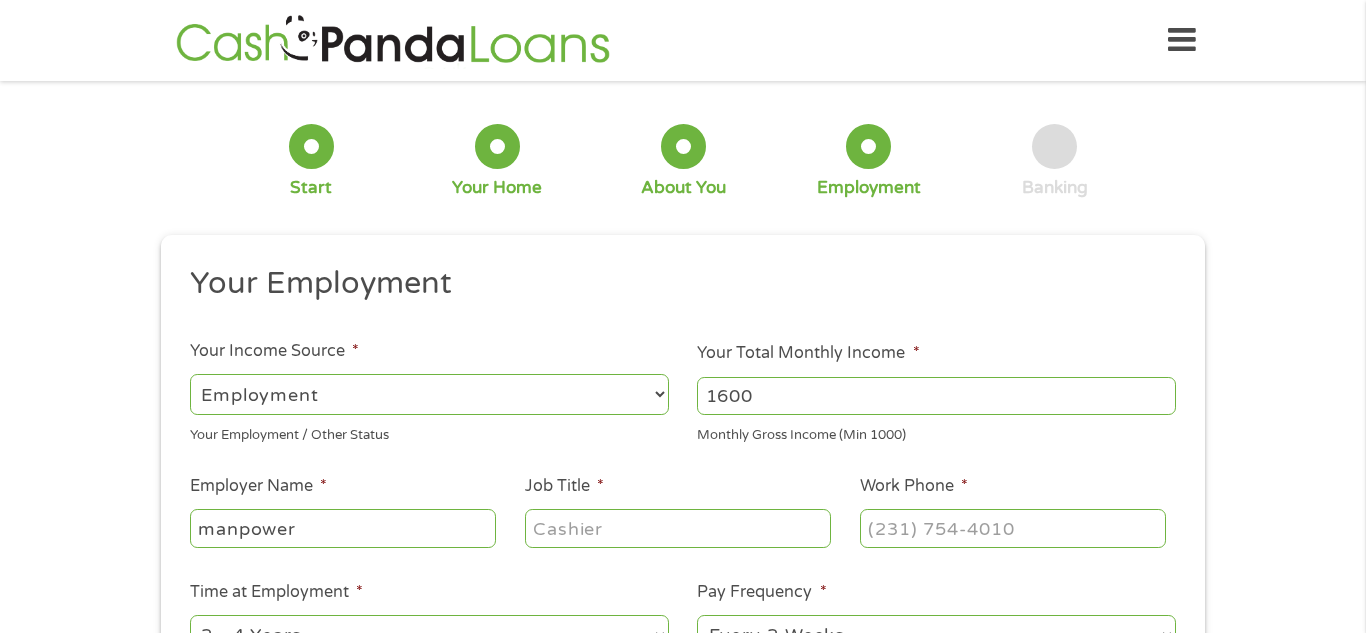 type on "manpower" 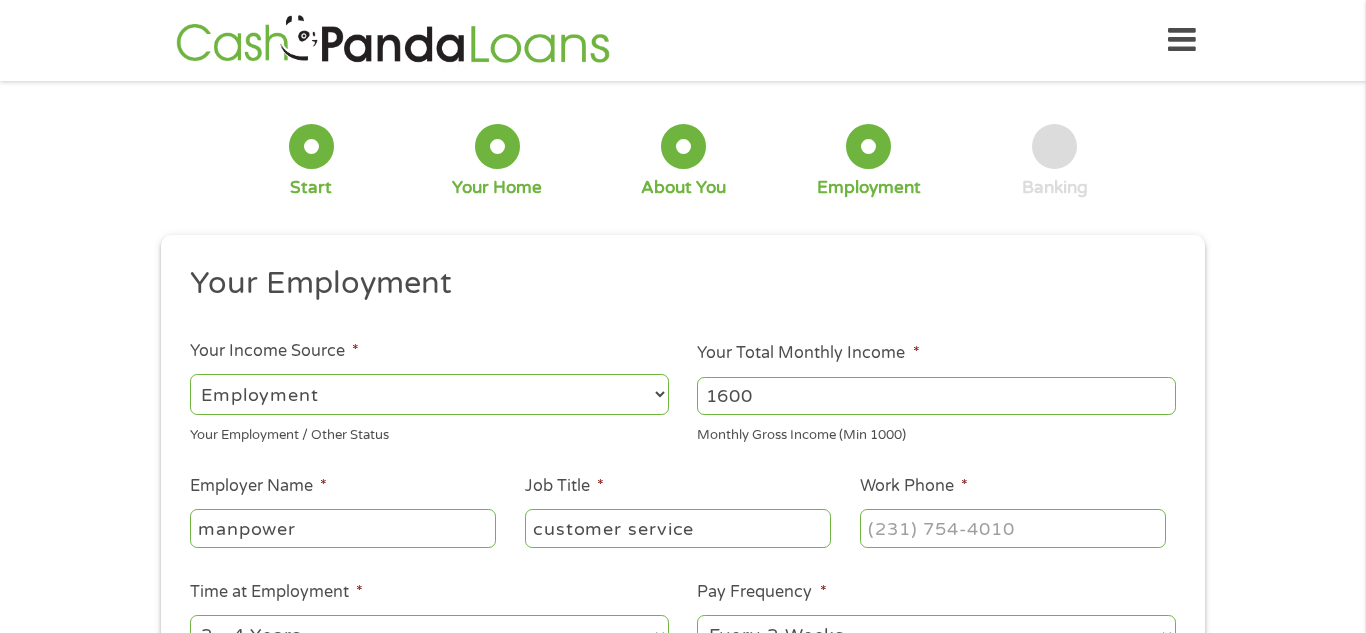 type on "customer service" 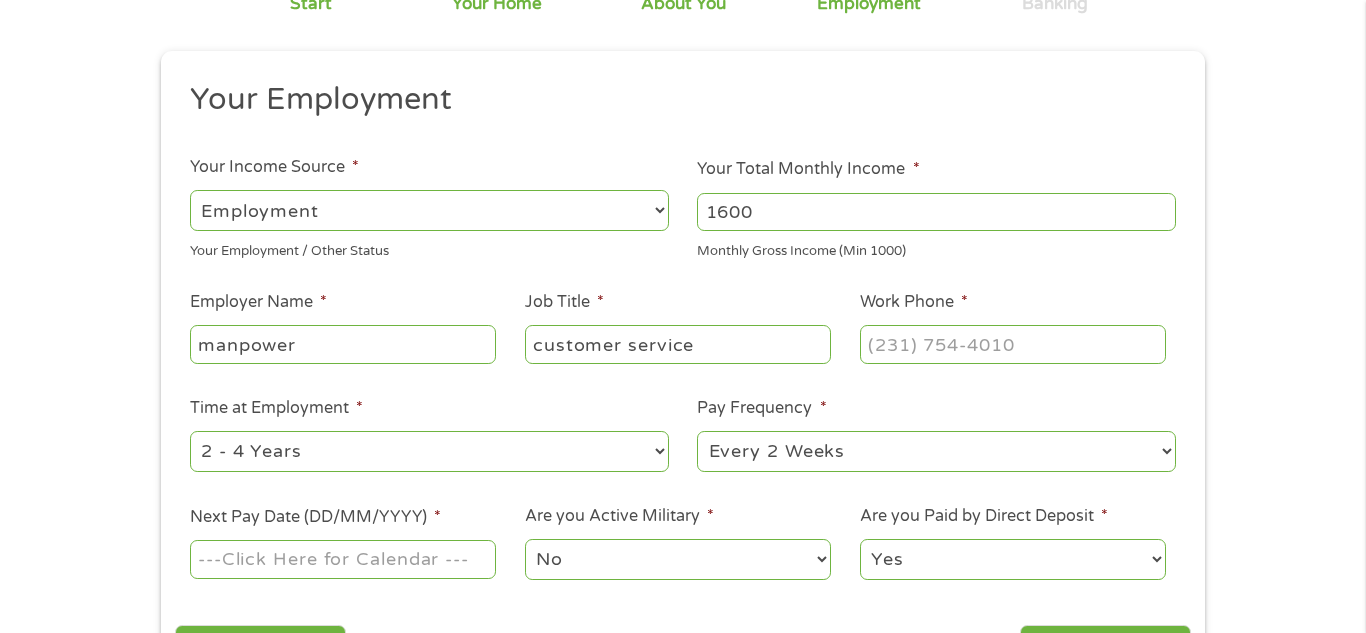 scroll, scrollTop: 240, scrollLeft: 0, axis: vertical 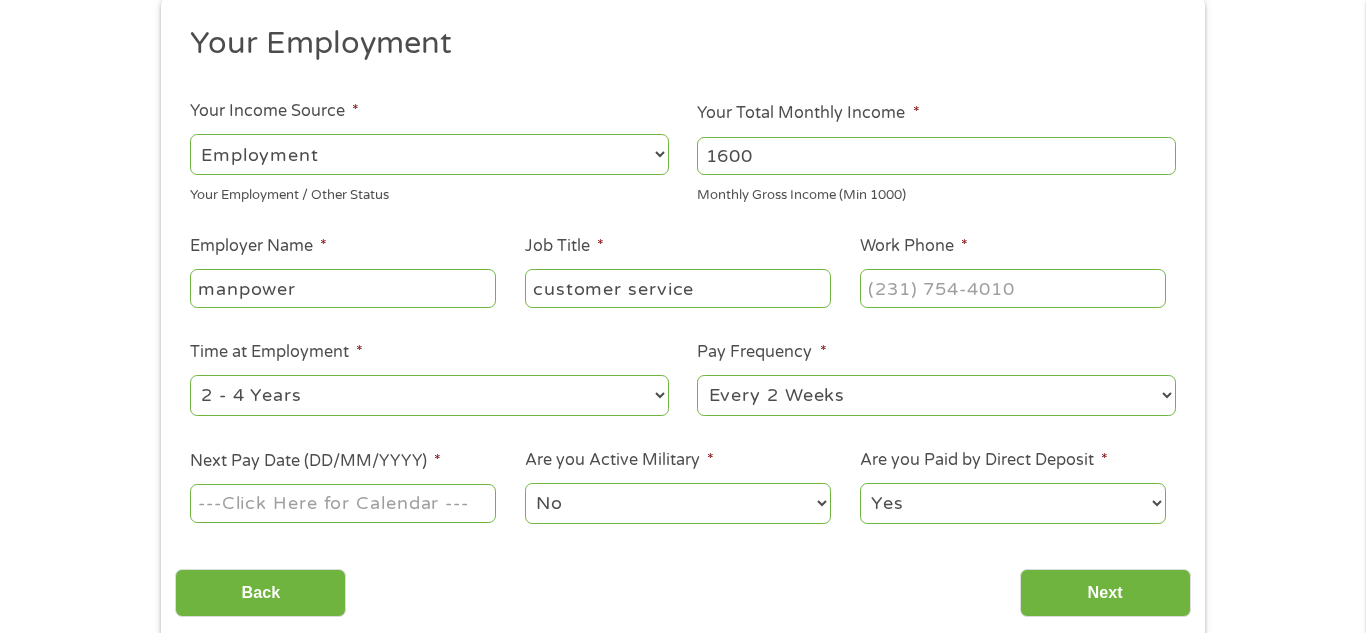 click on "--- Choose one --- Every 2 Weeks Every Week Monthly Semi-Monthly" at bounding box center (936, 395) 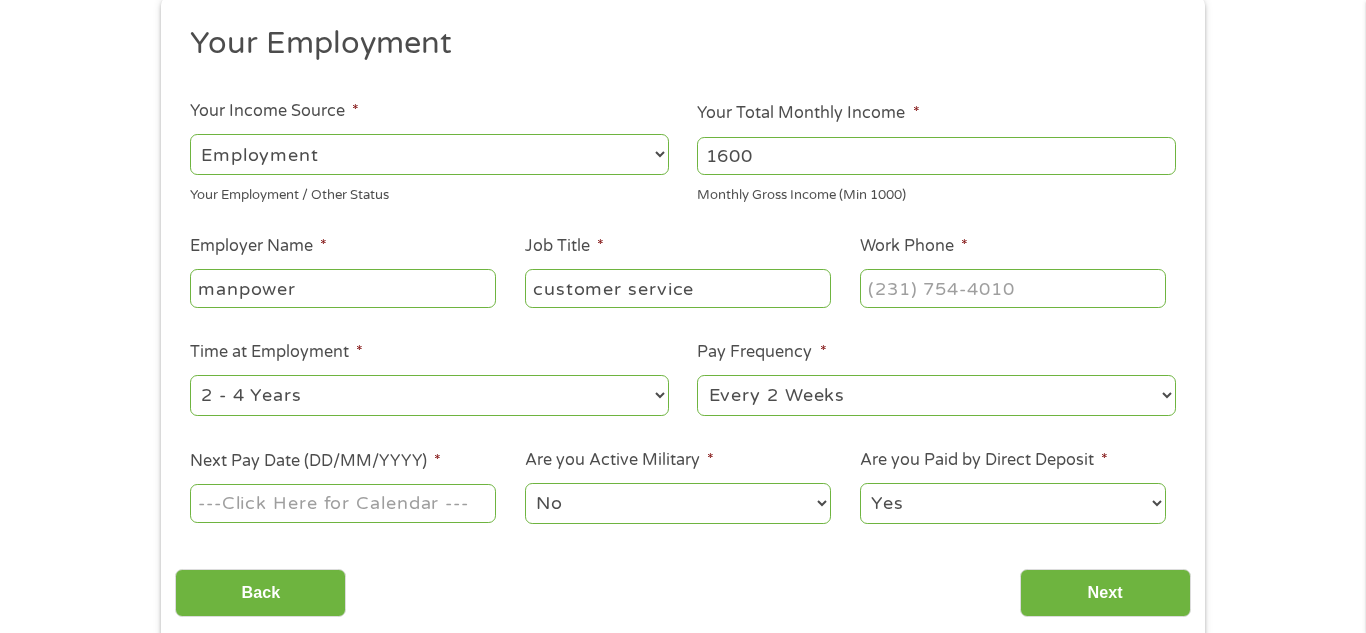 click on "--- Choose one --- Every 2 Weeks Every Week Monthly Semi-Monthly" at bounding box center (936, 395) 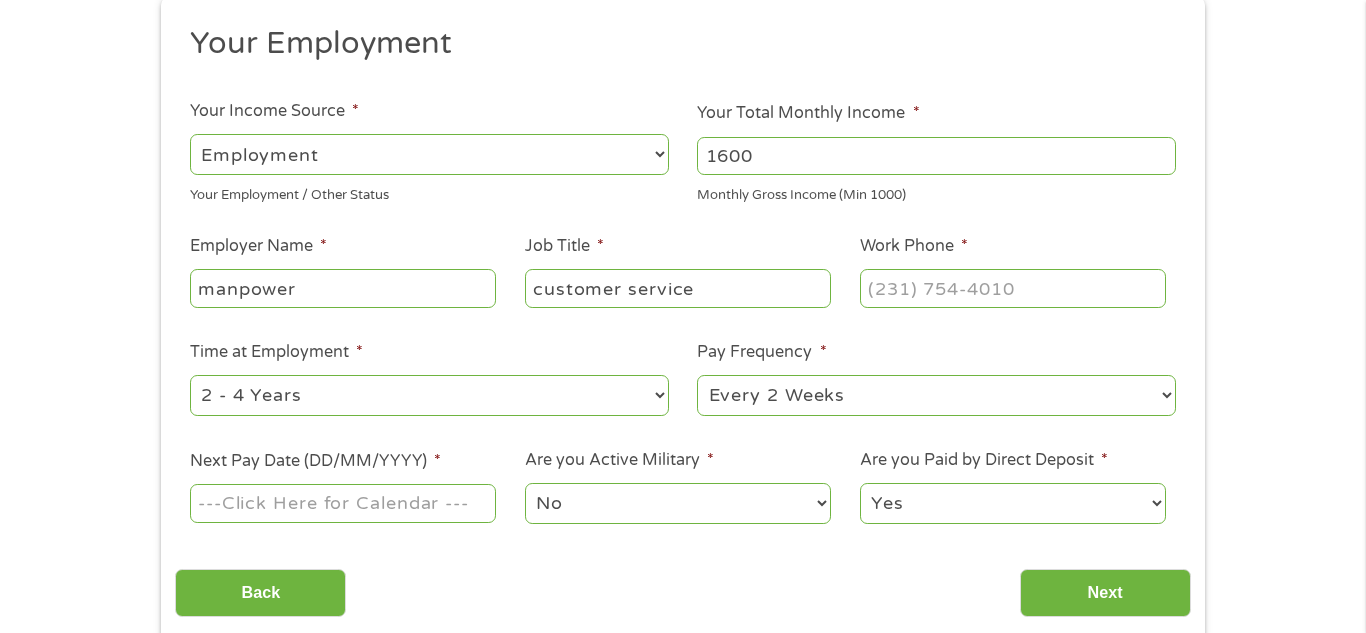 click on "Next Pay Date (DD/MM/YYYY) *" at bounding box center (343, 503) 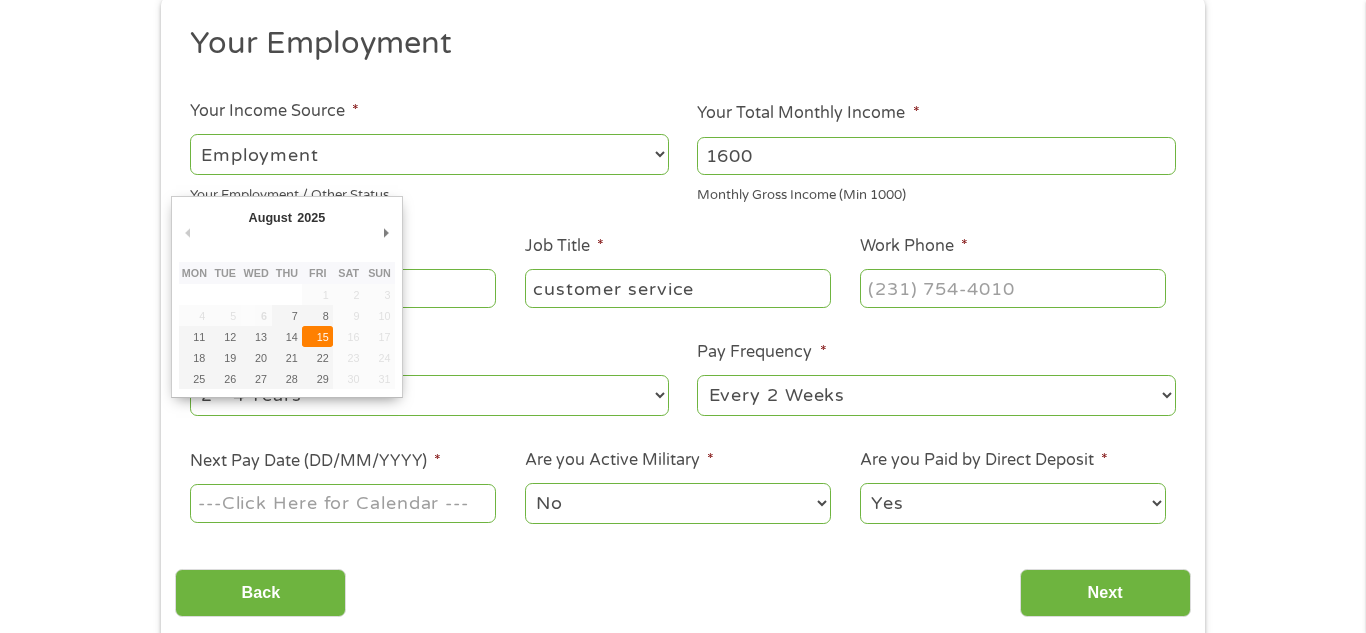 type on "15/08/2025" 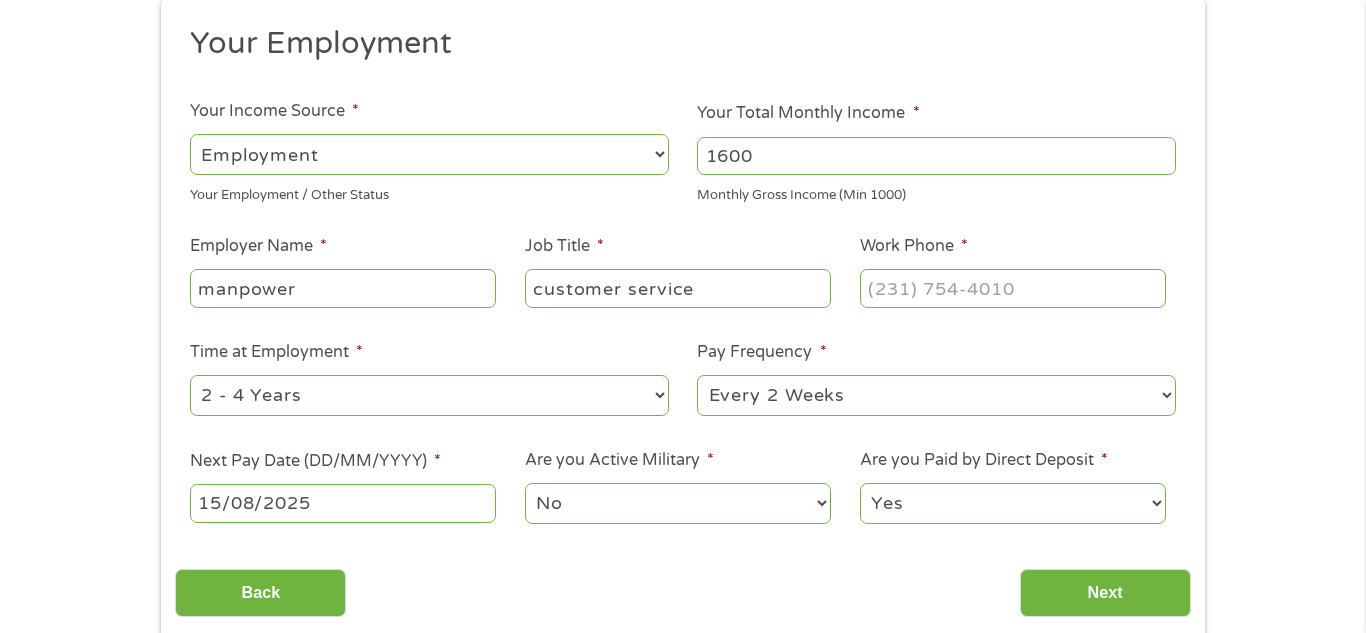 click on "No Yes" at bounding box center (678, 503) 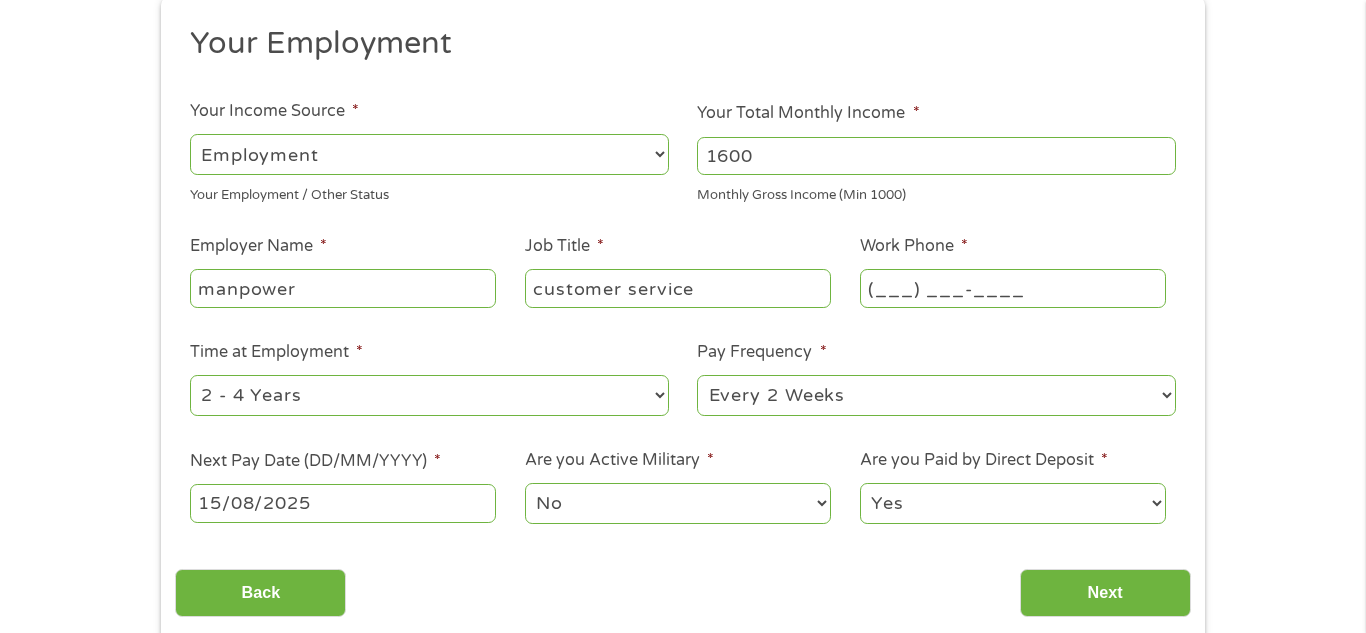 click on "(___) ___-____" at bounding box center (1013, 288) 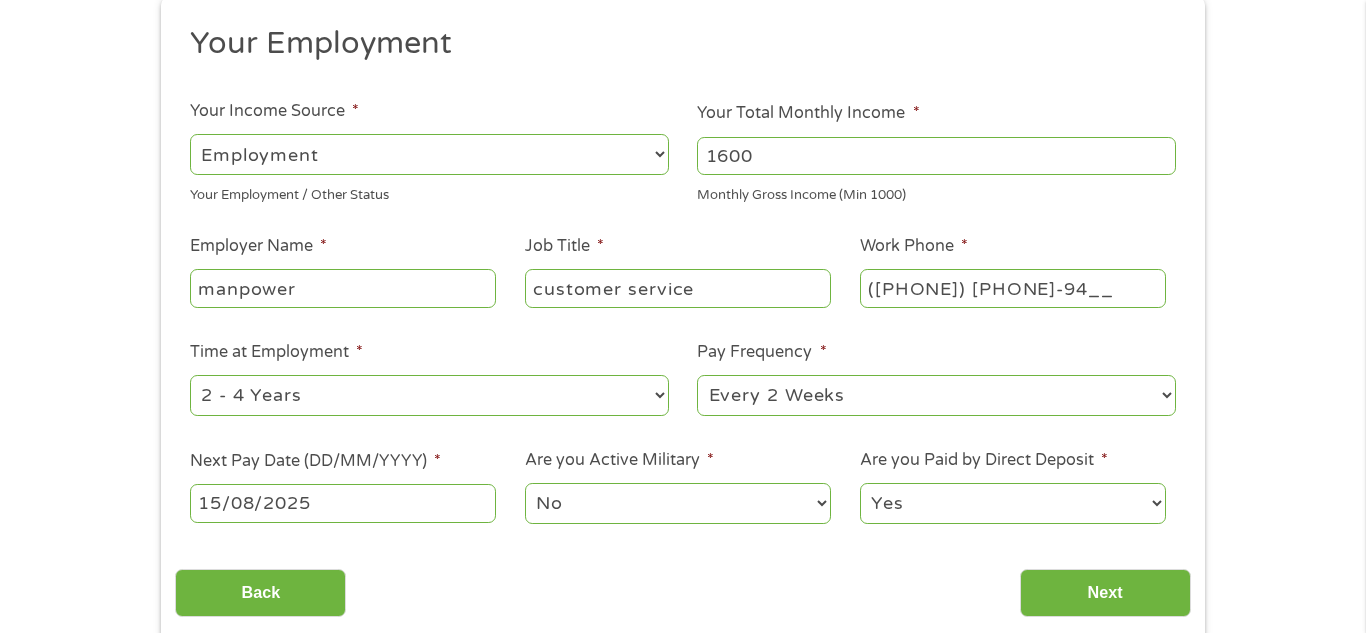 type on "([PHONE]) [PHONE]-9415" 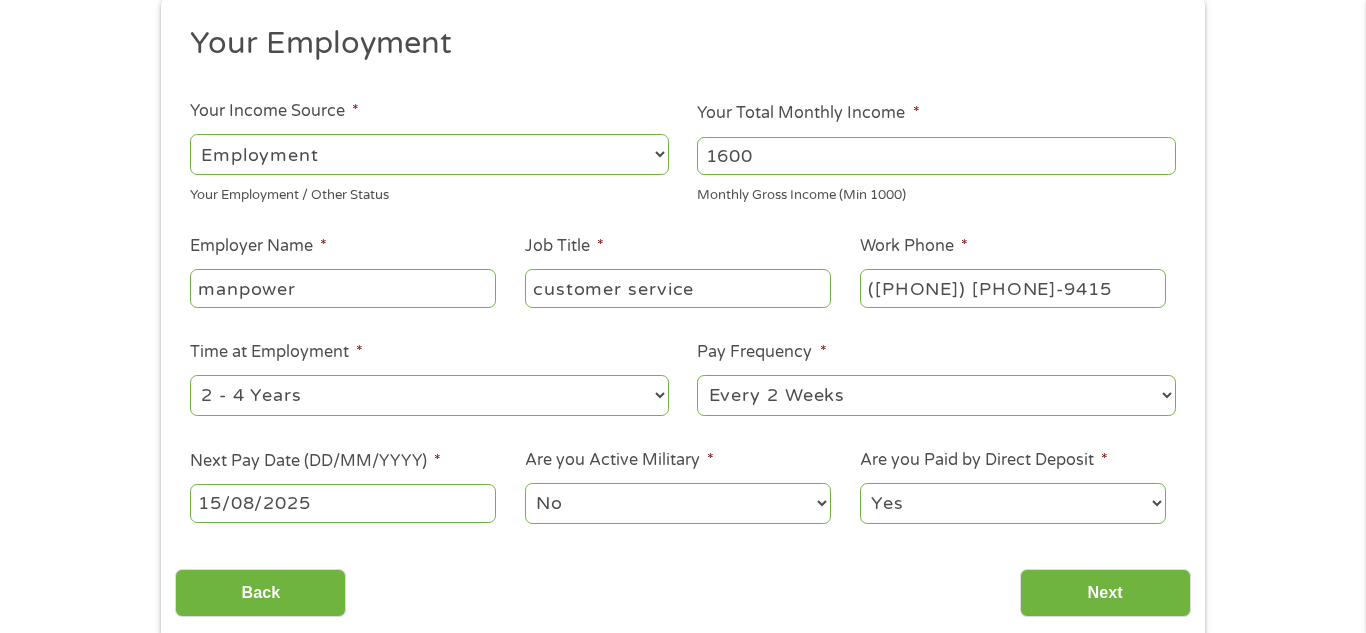 click on "Back   Next" at bounding box center [682, 585] 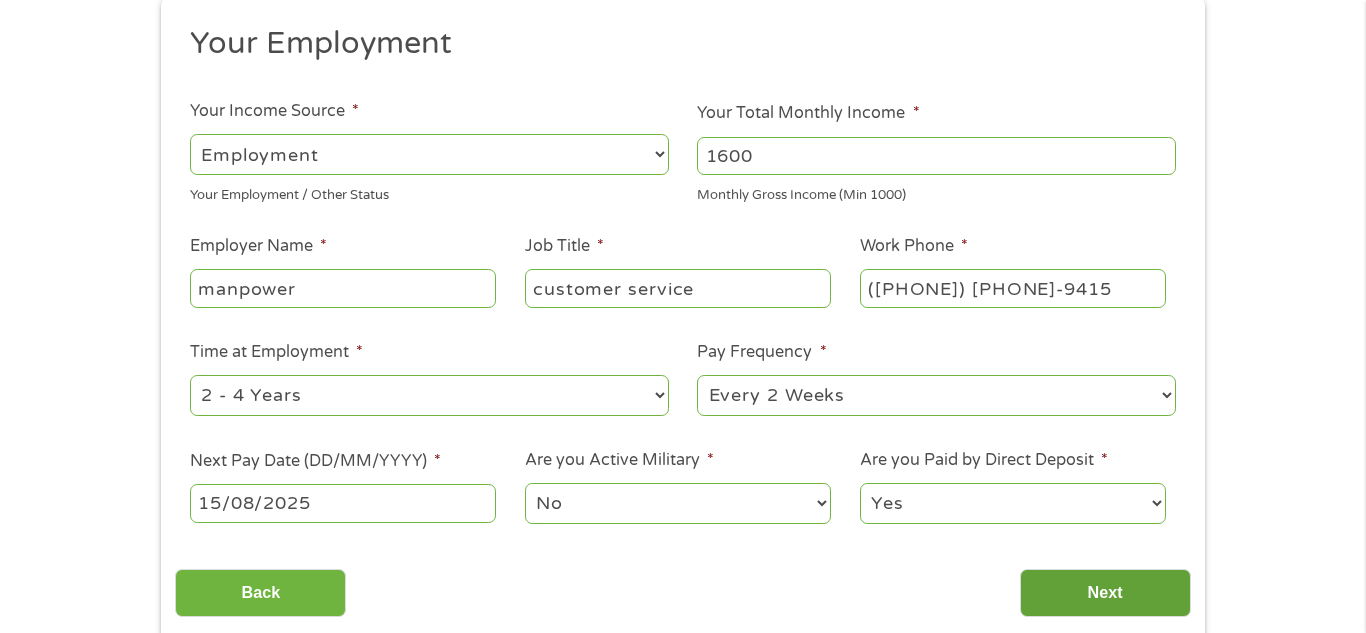 click on "Next" at bounding box center (1105, 593) 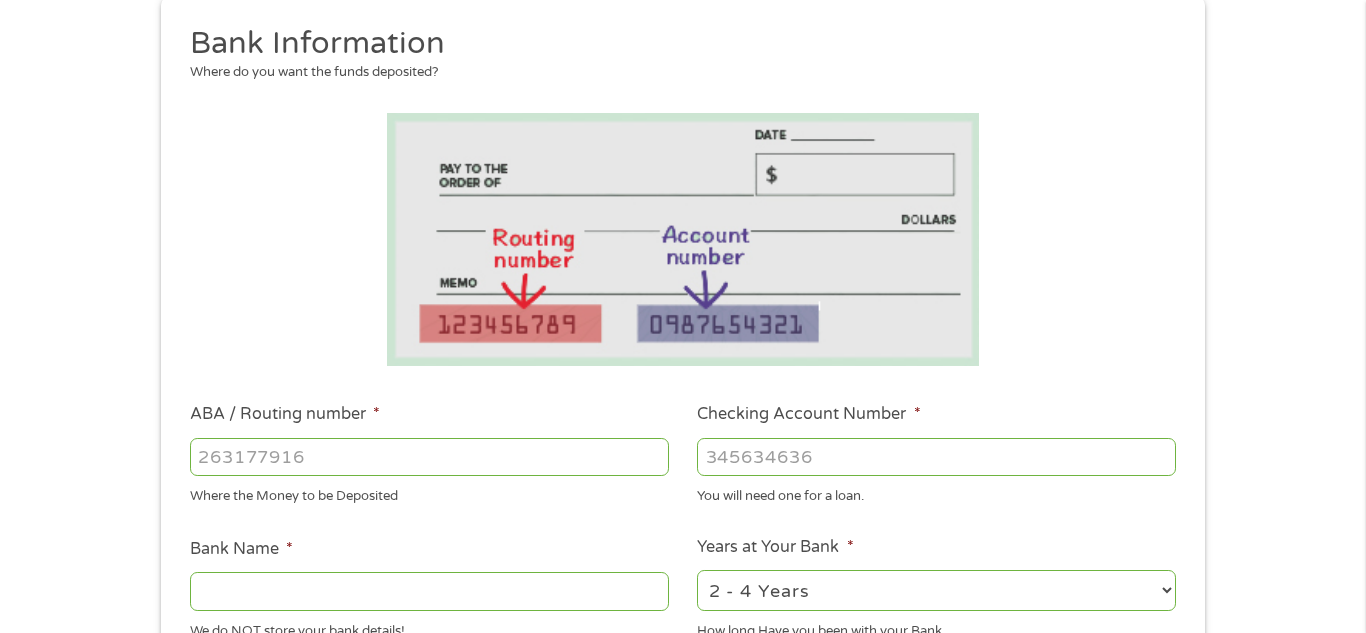 scroll, scrollTop: 8, scrollLeft: 8, axis: both 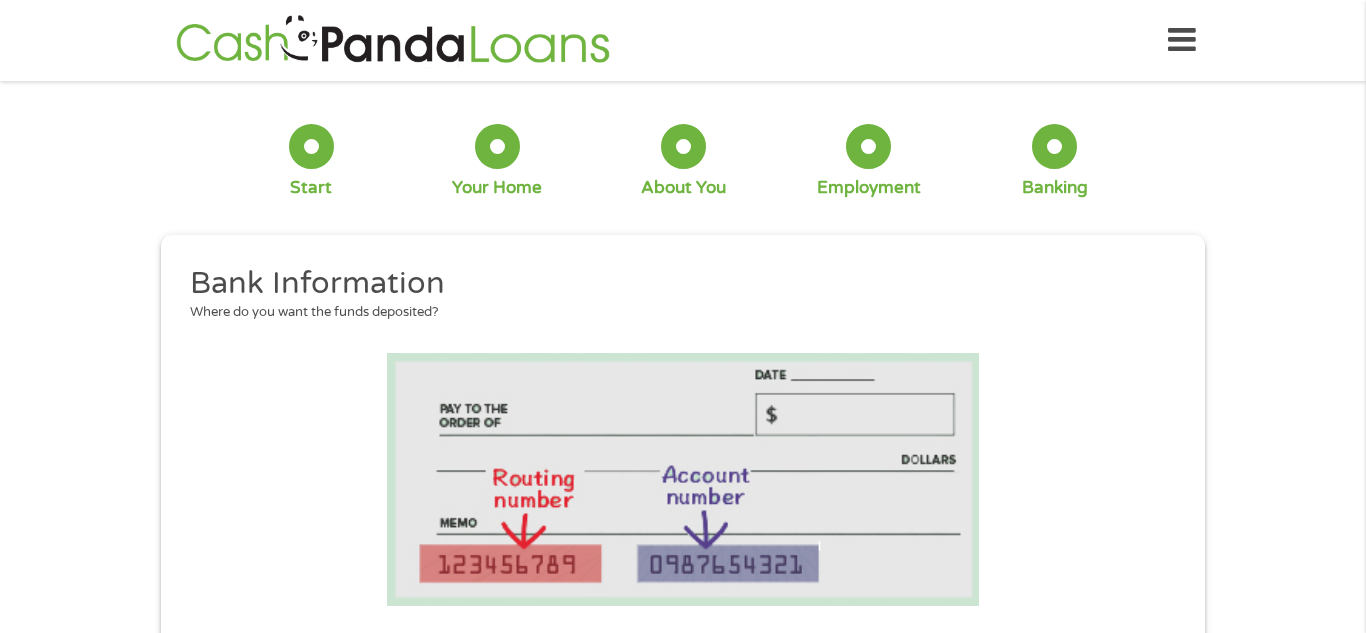 click on "Bank Information Where do you want the funds deposited? ABA / Routing number * Where the Money to be Deposited Checking Account Number * You will need one for a loan. Bank Name * We do NOT store your bank details! Years at Your Bank * 2 - 4 Years 6 - 12 Months 1 - 2 Years Over 4 Years How long Have you been with your Bank This field is hidden when viewing the form My Credit Score --- Choose one --- Not Sure Excellent (700+) Good (600-700) Fair (500 - 600) Poor (under 500) * This choice Won’t affect your application This field is hidden when viewing the form Loan Reason --- Choose one --- Debt Consolidation Paying Bills Credit Card Bills Student Loan Home Improvement Big Purchase Medical Expenses Vacation Other * This choice Won’t affect your application Do you have $10k or more in Credit Card Debt? *
Yes
No
Terms and conditions
unsubscribe   of these communications at any time.
Terms and conditions *
,  Tree" at bounding box center (682, 744) 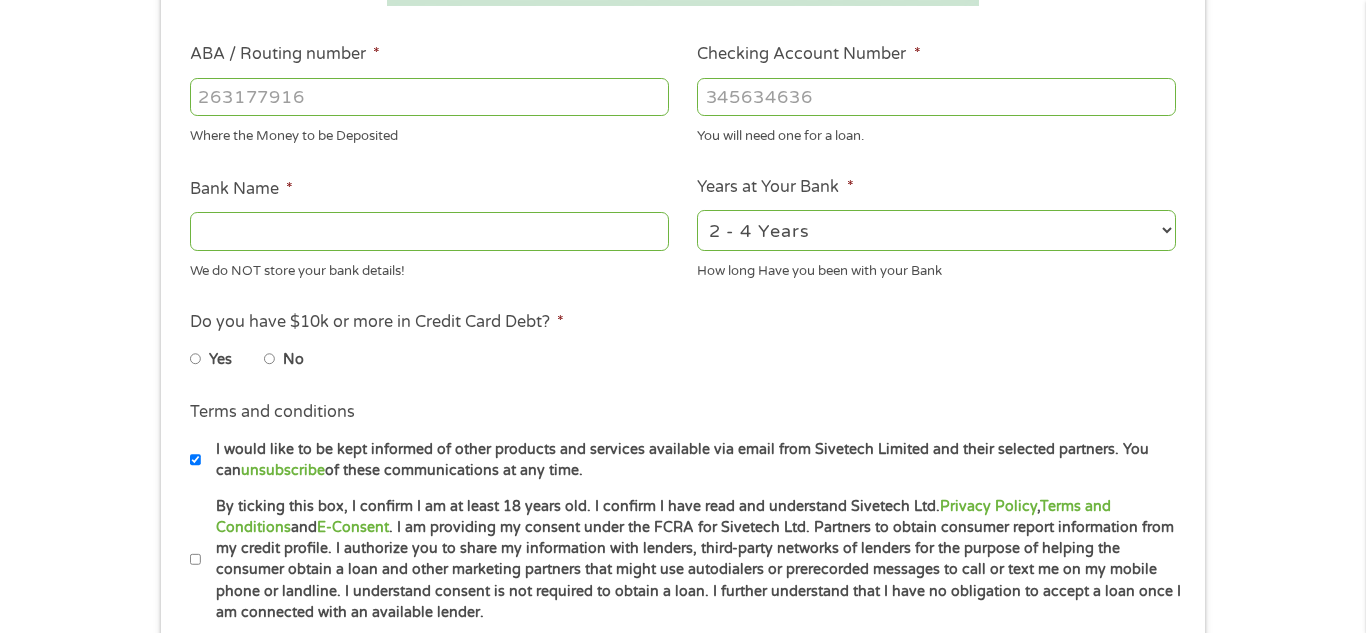 scroll, scrollTop: 640, scrollLeft: 0, axis: vertical 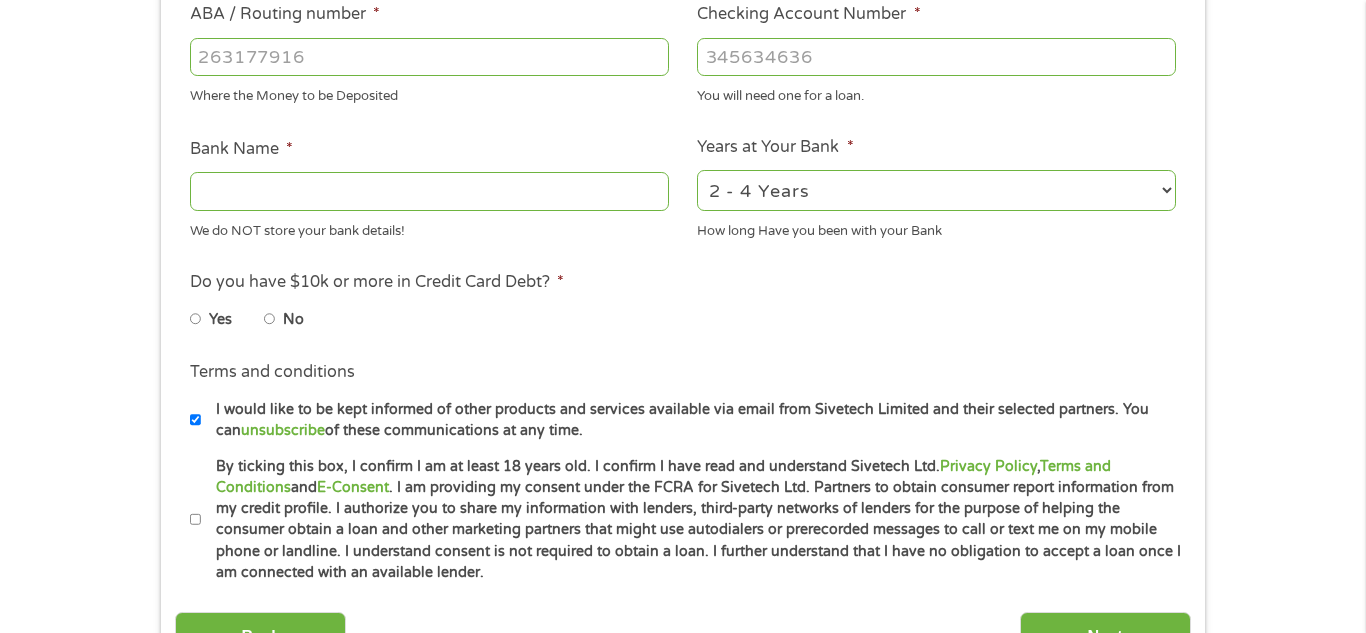 click on "Yes" at bounding box center [227, 319] 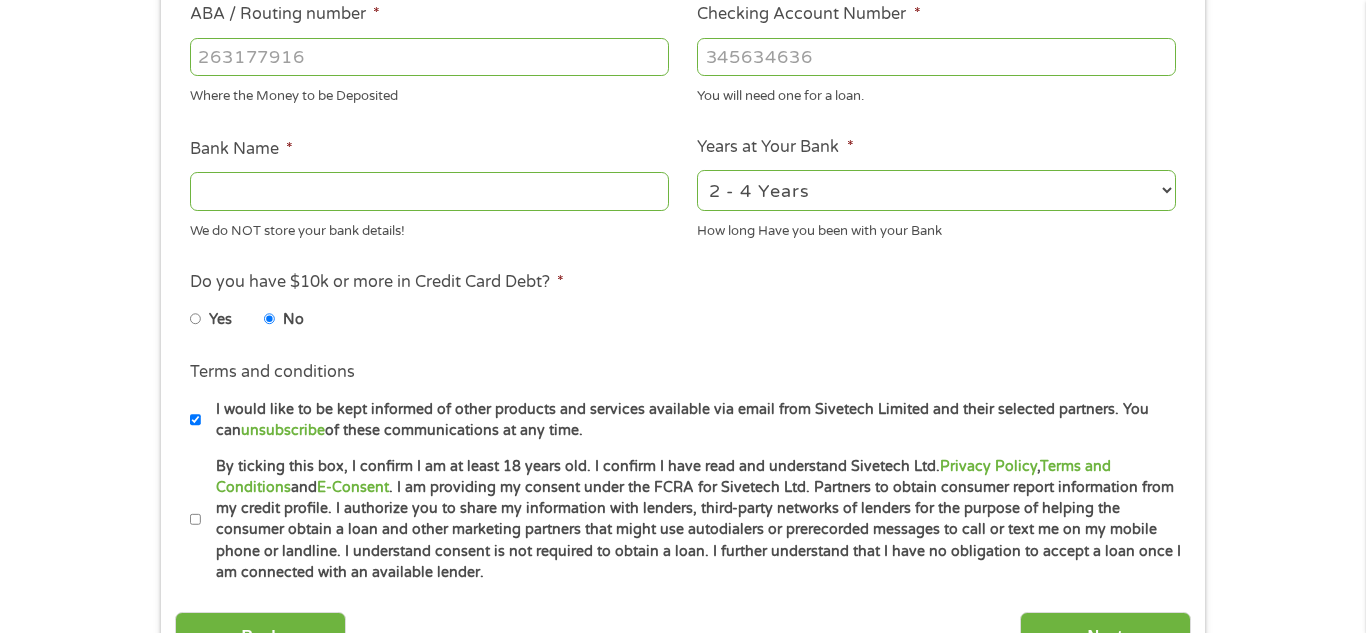 click on "Bank Name *" at bounding box center (429, 191) 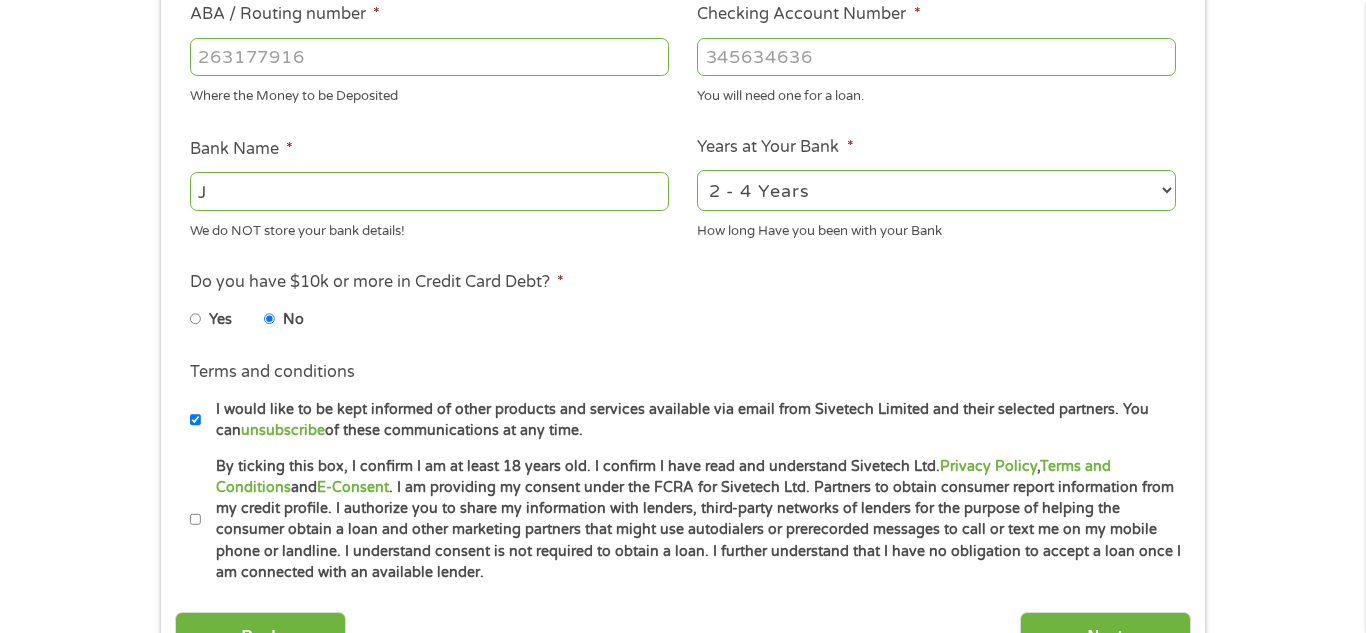 type on "Jp" 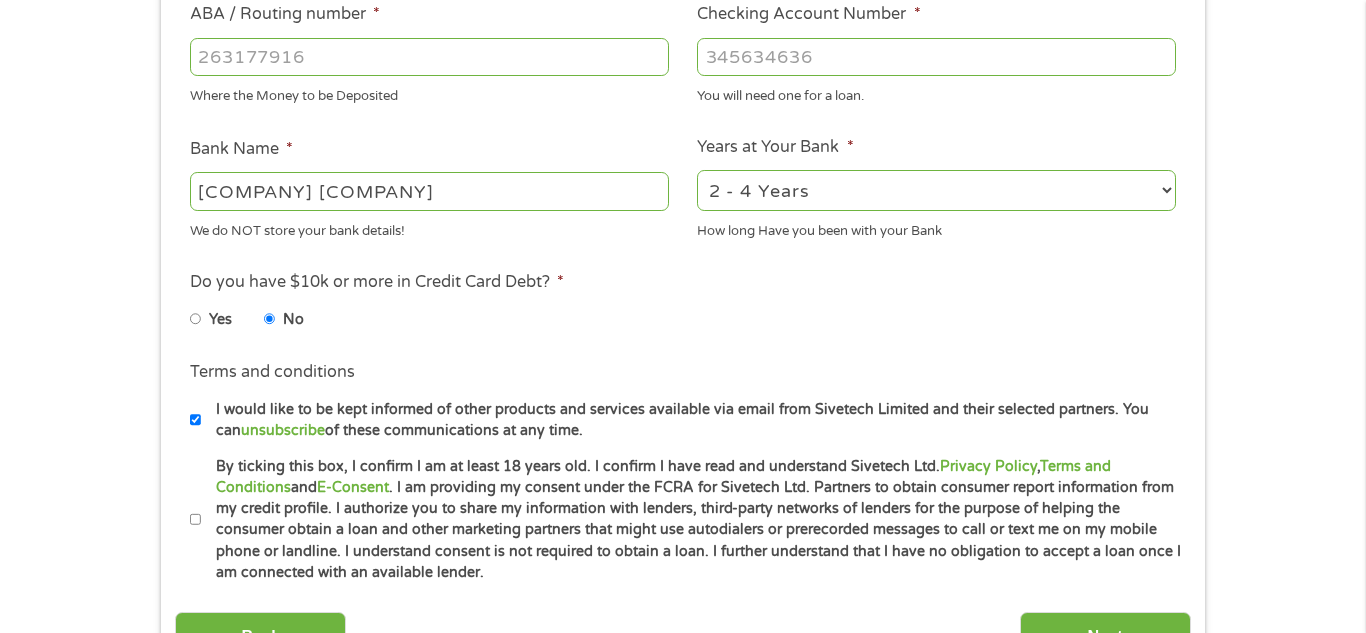 type on "[COMPANY] [COMPANY]" 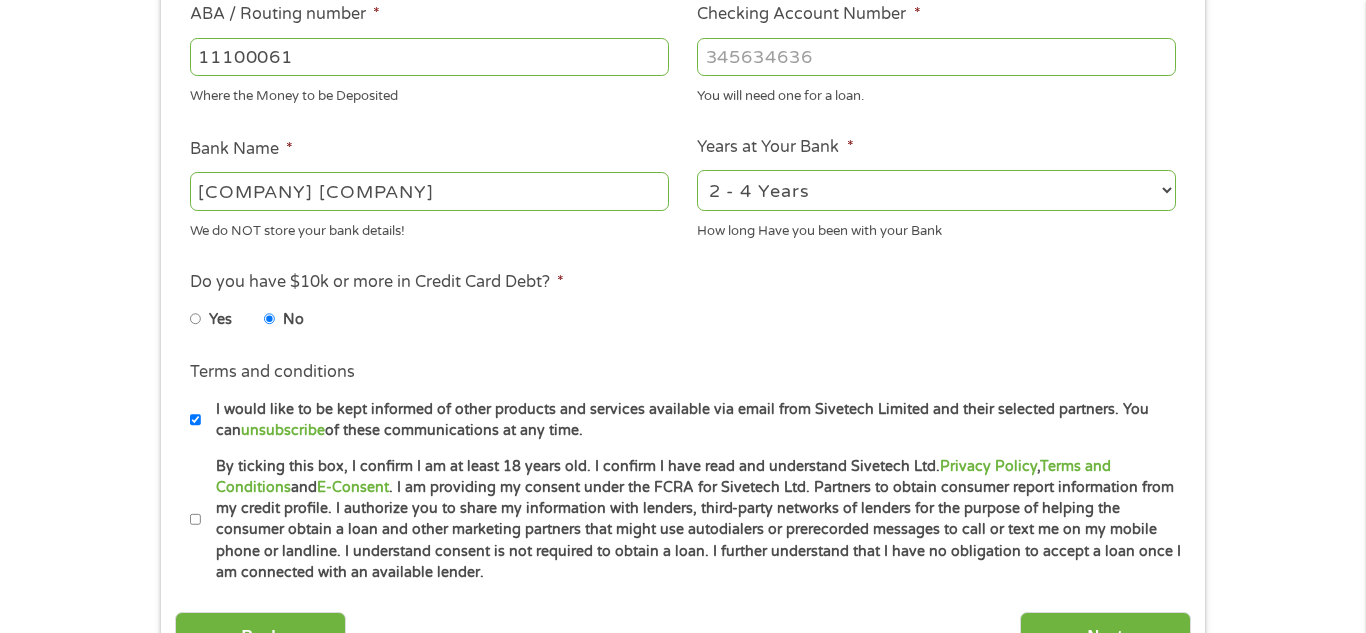 type on "111000614" 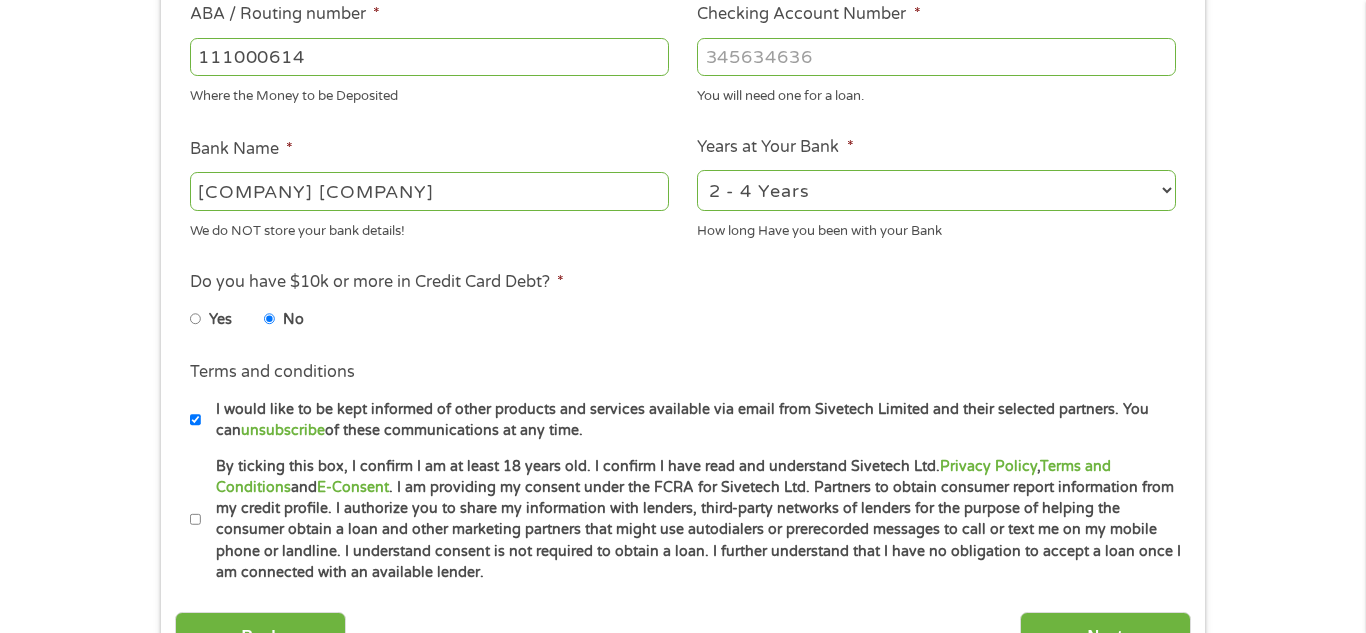 type on "JPMORGAN CHASE BANK NA" 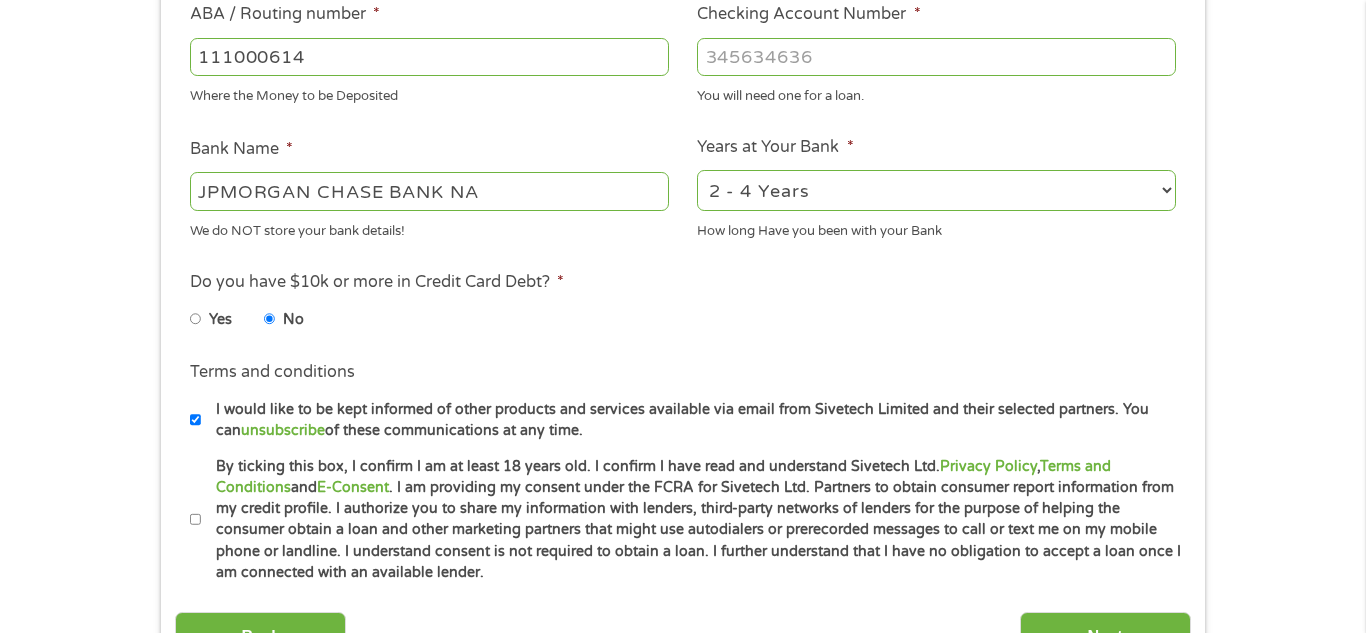 type on "111000614" 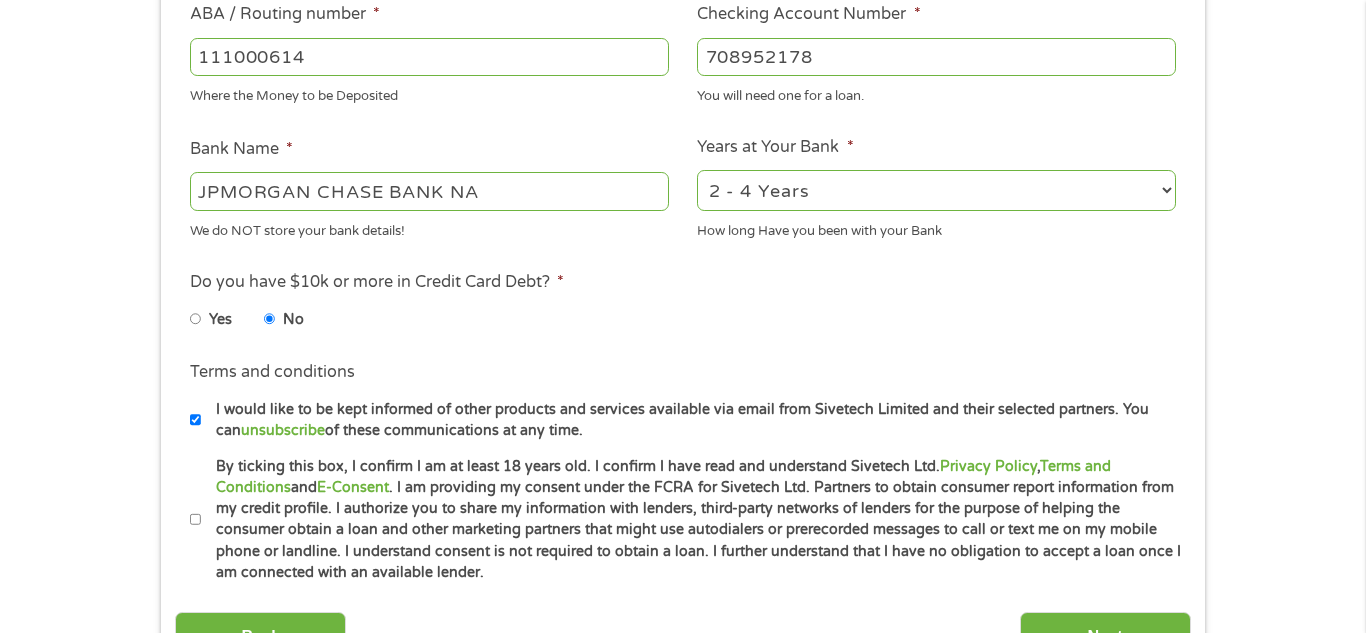 type on "708952178" 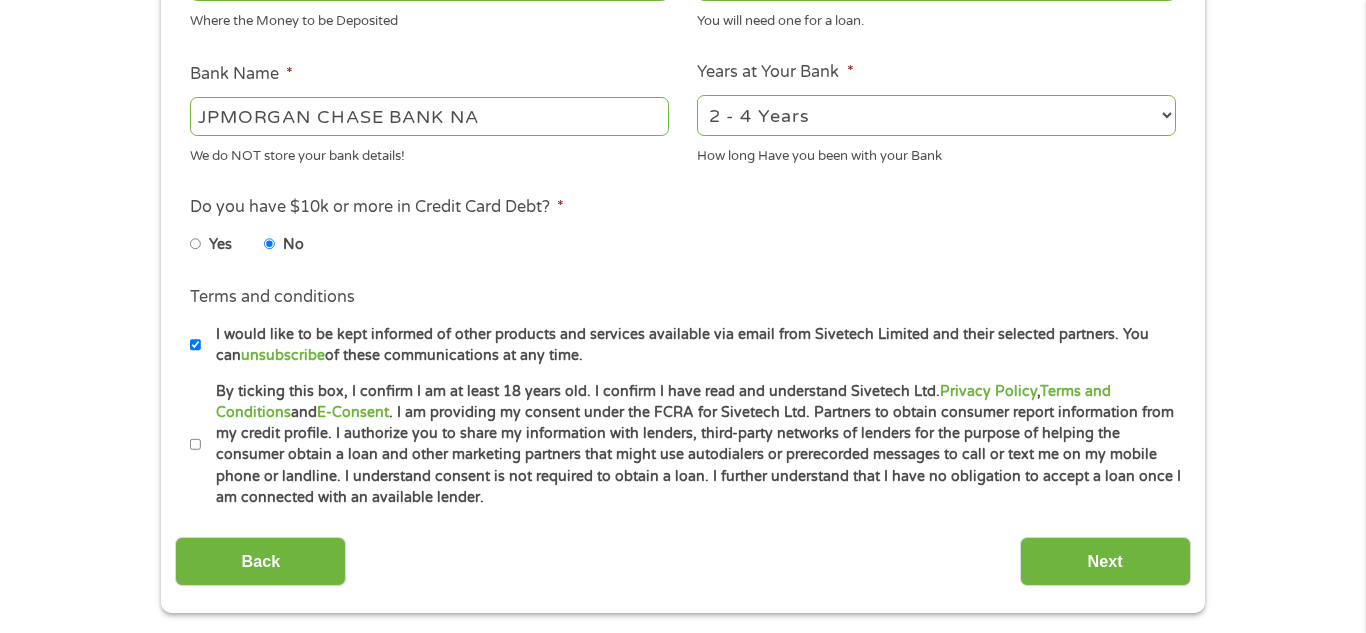scroll, scrollTop: 720, scrollLeft: 0, axis: vertical 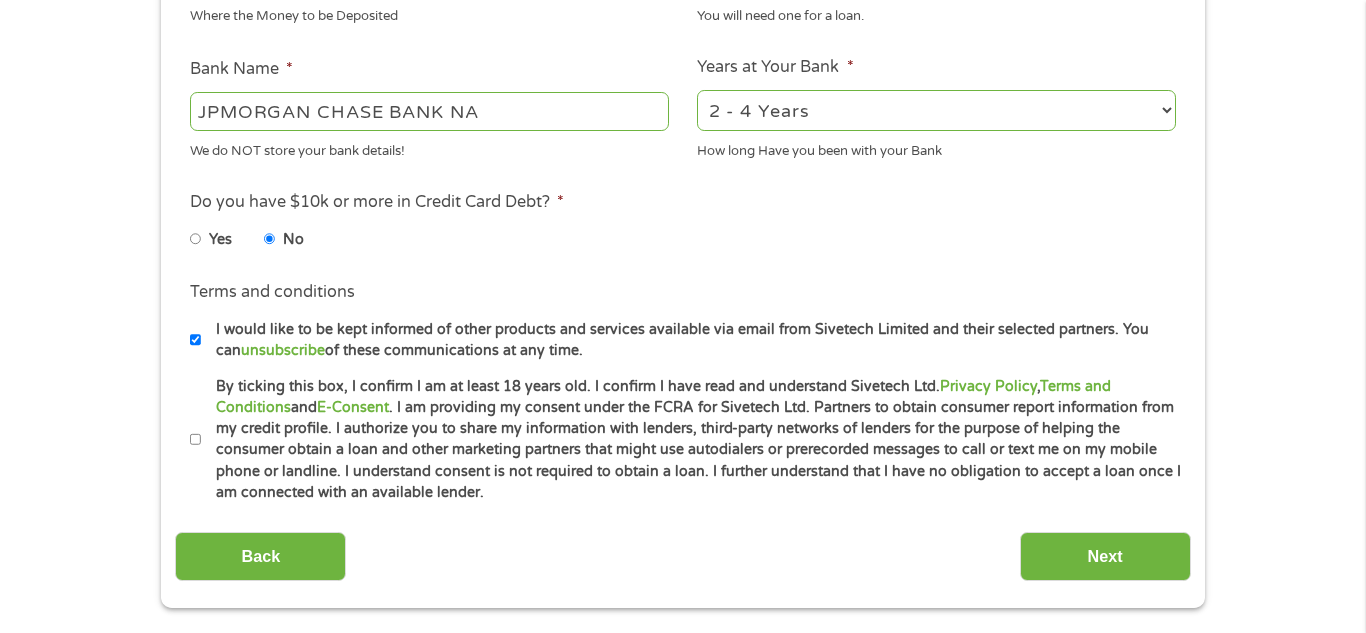 click on "By ticking this box, I confirm I am at least 18 years old. I confirm I have read and understand Sivetech Ltd.  Privacy Policy ,  Terms and Conditions  and  E-Consent . I am providing my consent under the FCRA for Sivetech Ltd. Partners to obtain consumer report information from my credit profile. I authorize you to share my information with lenders, third-party networks of lenders for the purpose of helping the consumer obtain a loan and other marketing partners that might use autodialers or prerecorded messages to call or text me on my mobile phone or landline. I understand consent is not required to obtain a loan. I further understand that I have no obligation to accept a loan once I am connected with an available lender." at bounding box center [196, 440] 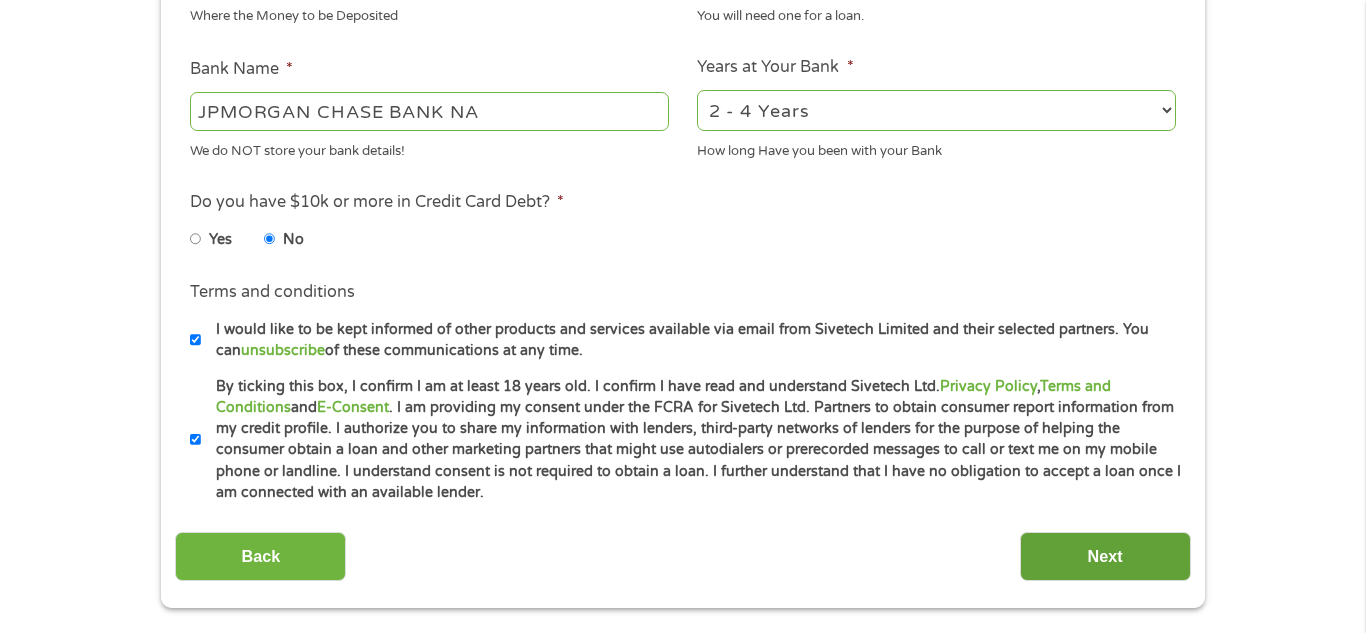 click on "Next" at bounding box center [1105, 556] 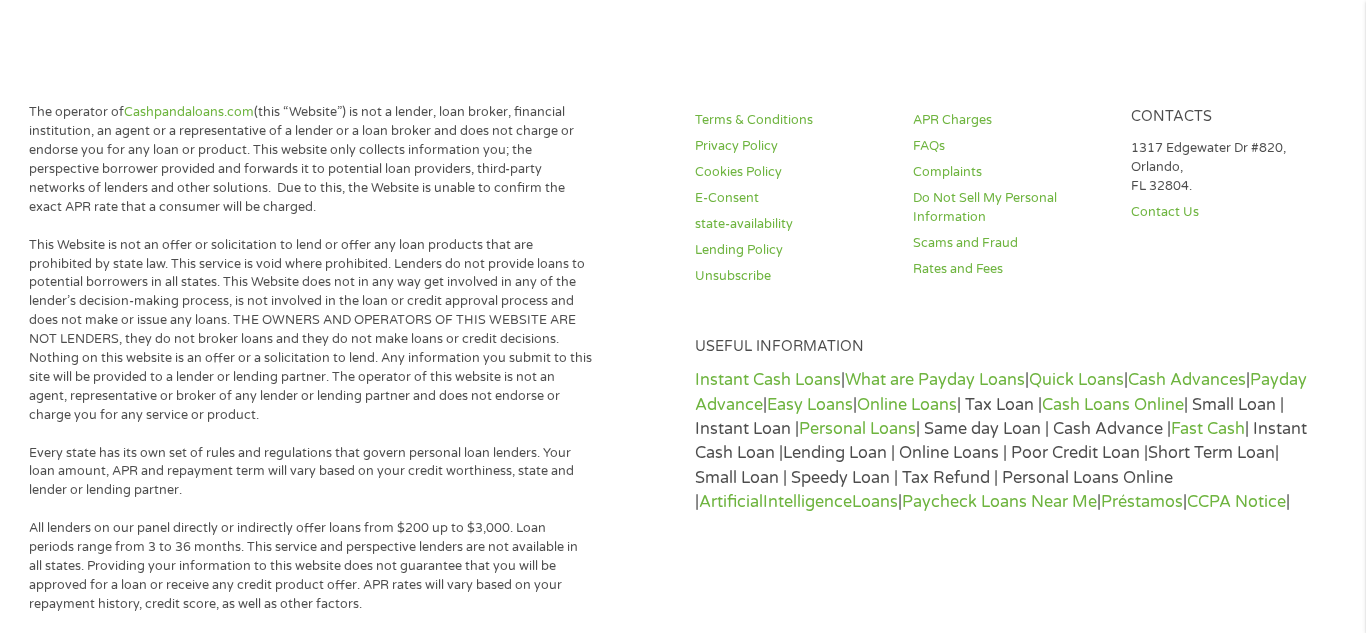 scroll, scrollTop: 8, scrollLeft: 8, axis: both 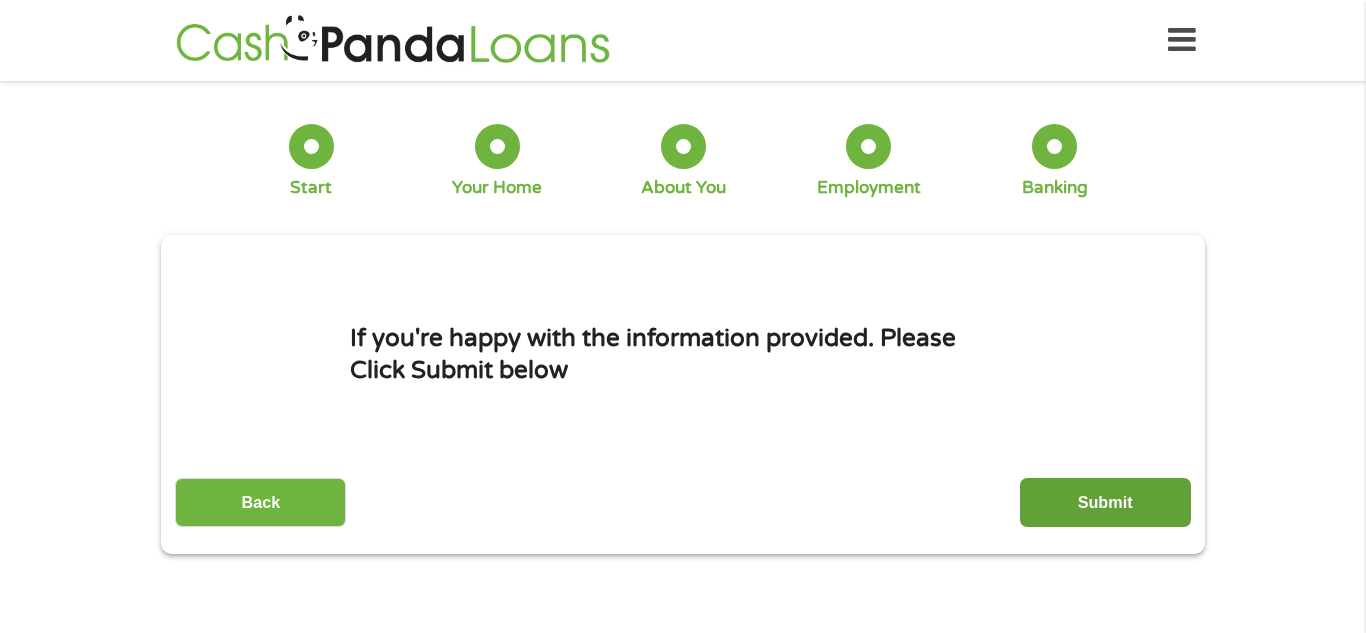 click on "Submit" at bounding box center [1105, 502] 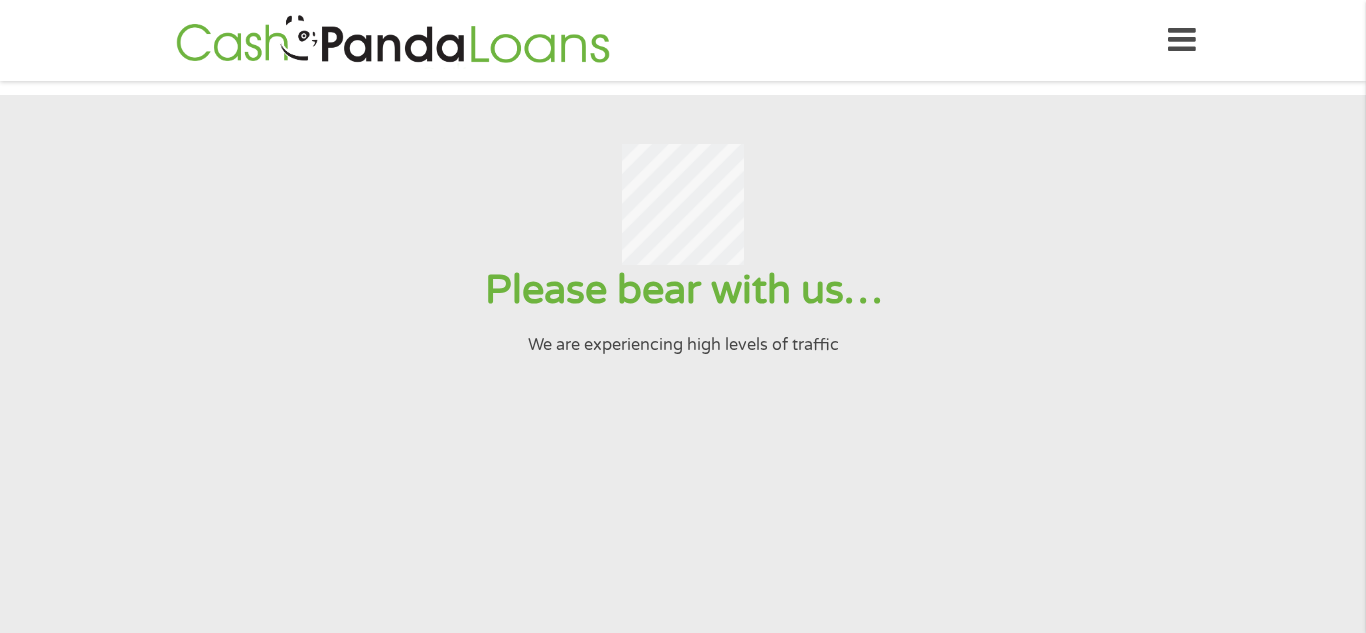 click at bounding box center (682, 205) 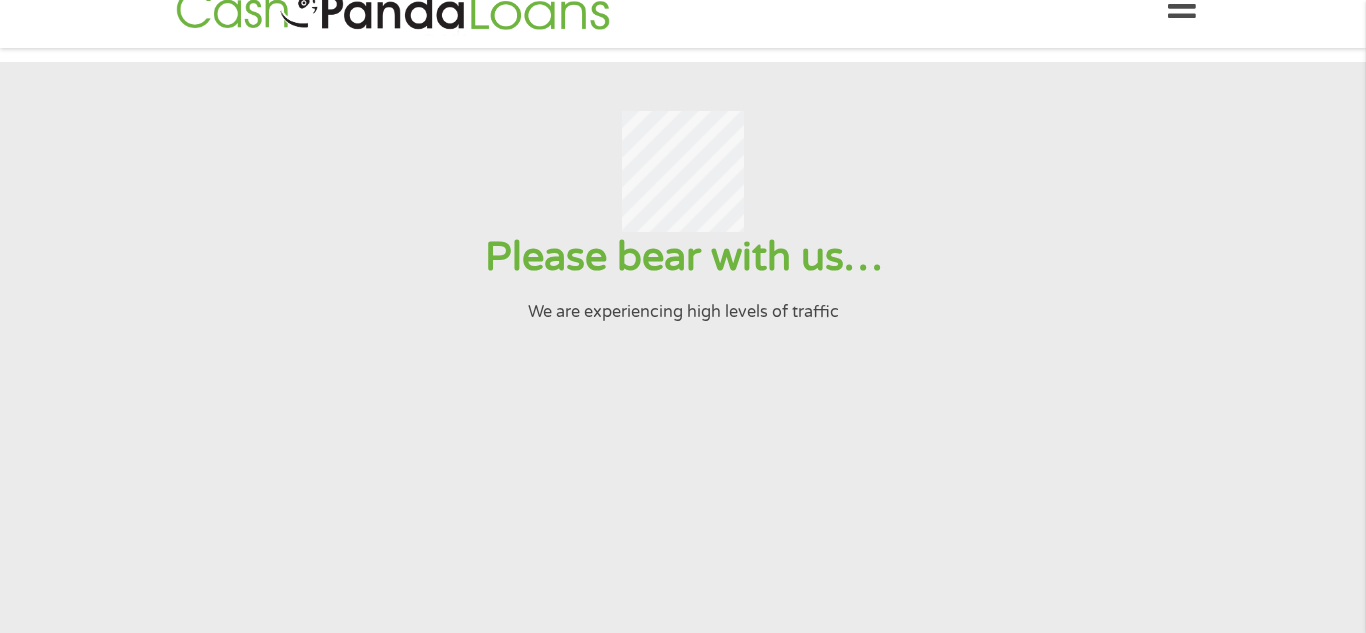 scroll, scrollTop: 0, scrollLeft: 0, axis: both 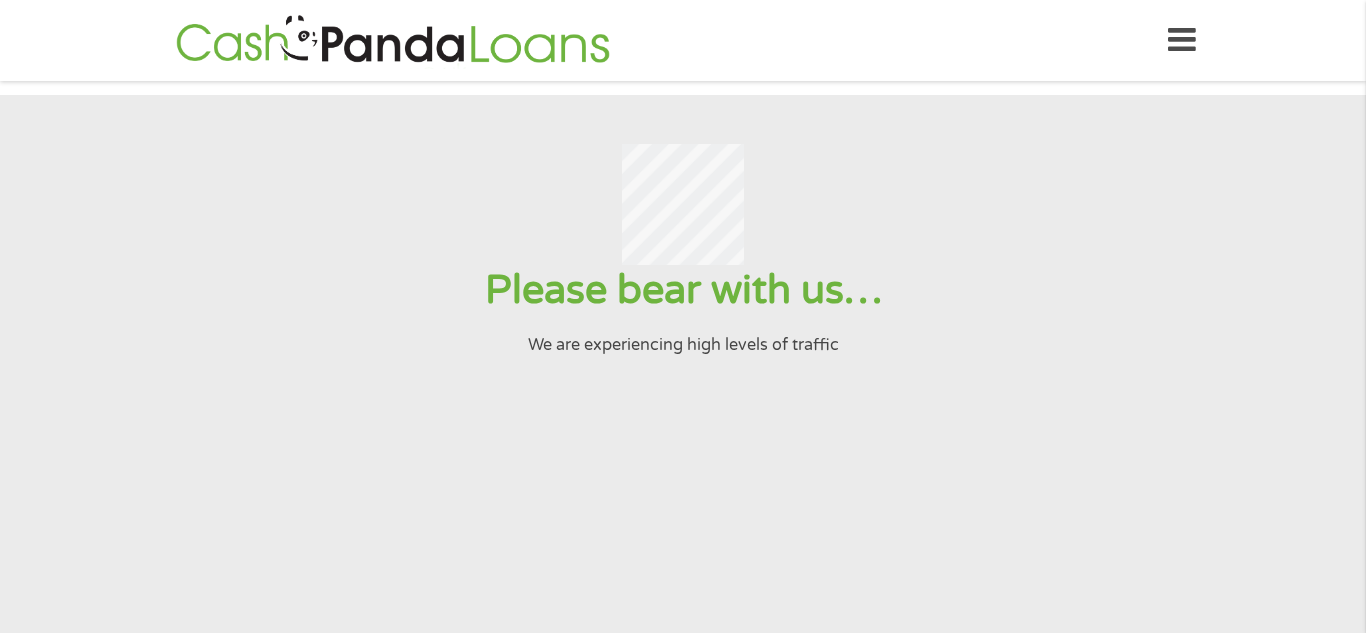 click at bounding box center (1182, 40) 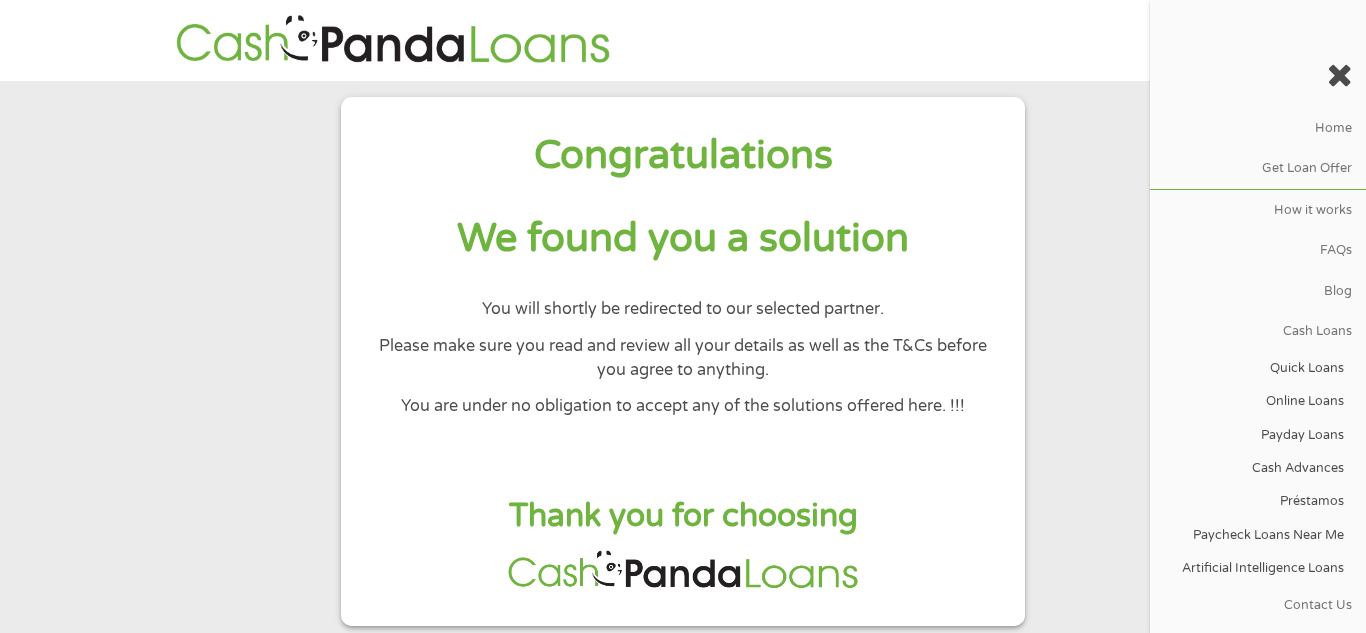 click on "We found you a solution" at bounding box center [682, 238] 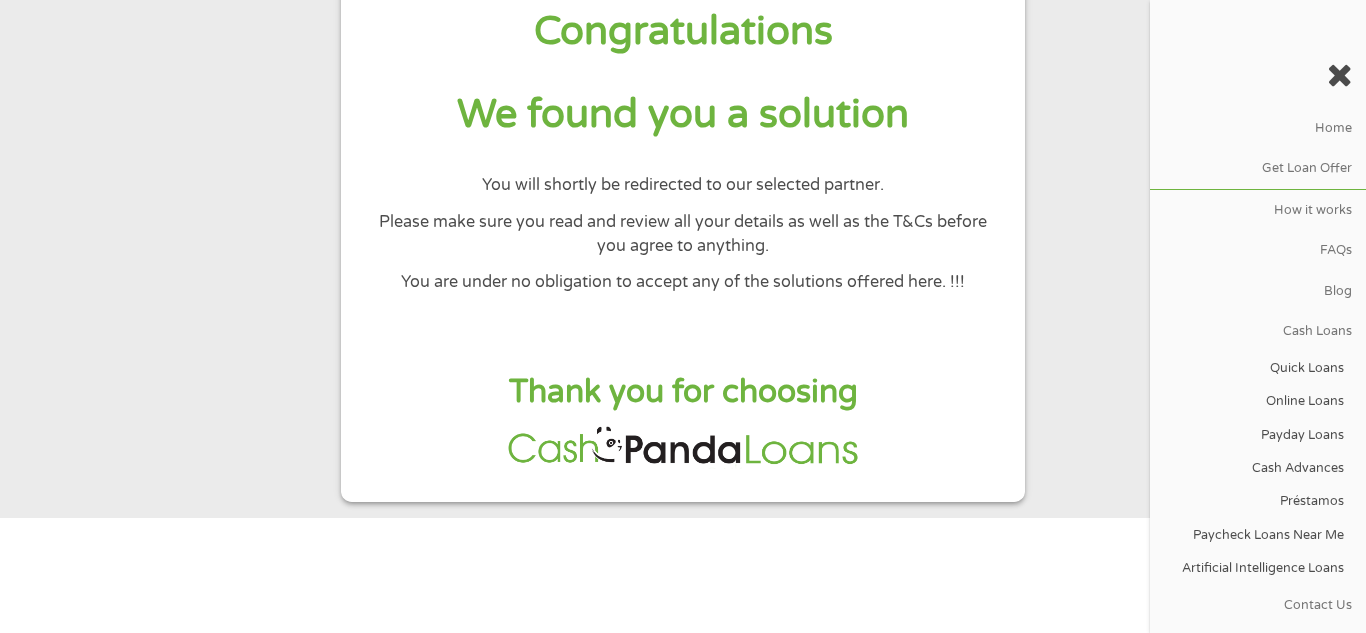 scroll, scrollTop: 160, scrollLeft: 0, axis: vertical 